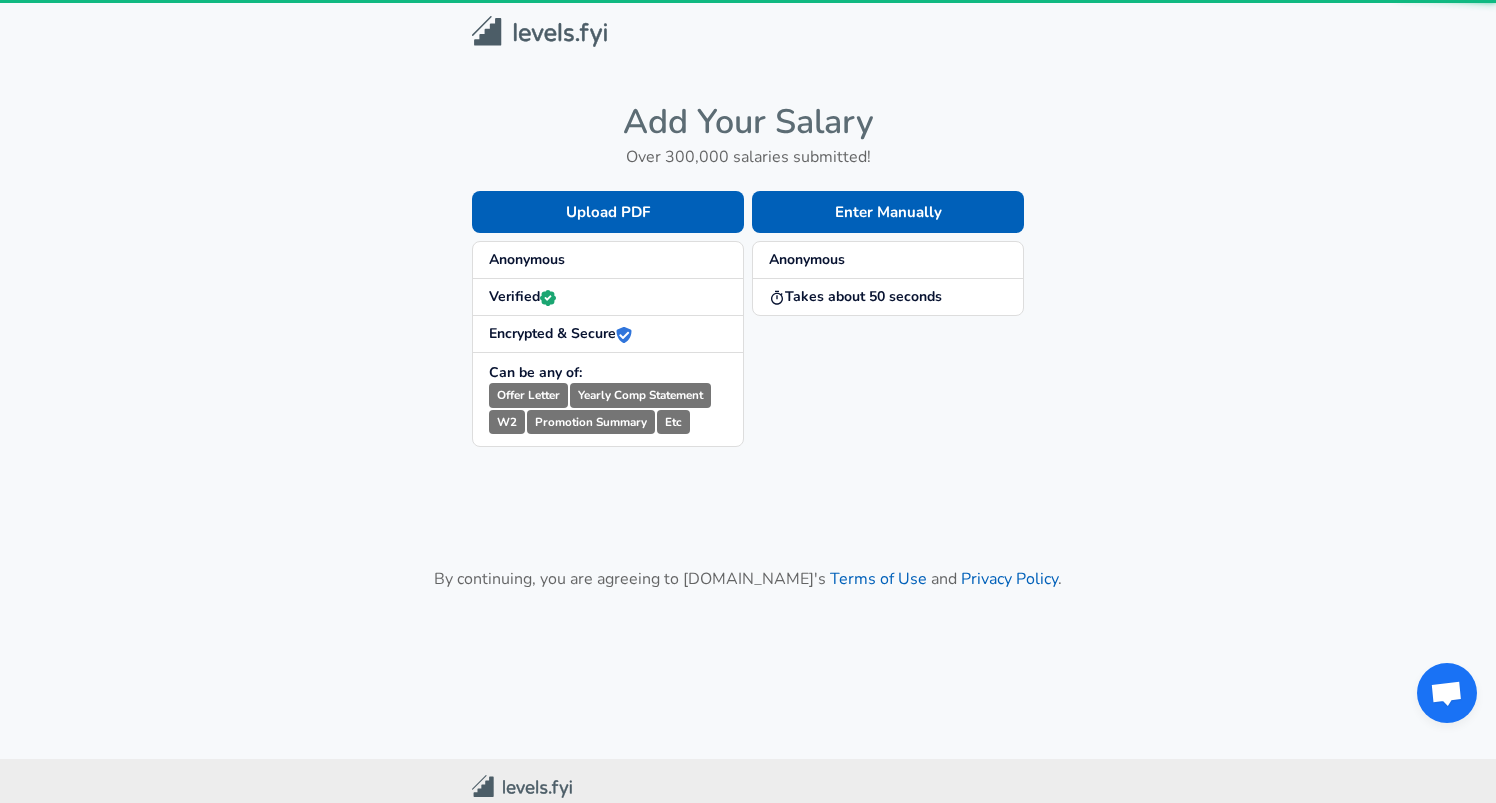 scroll, scrollTop: 0, scrollLeft: 0, axis: both 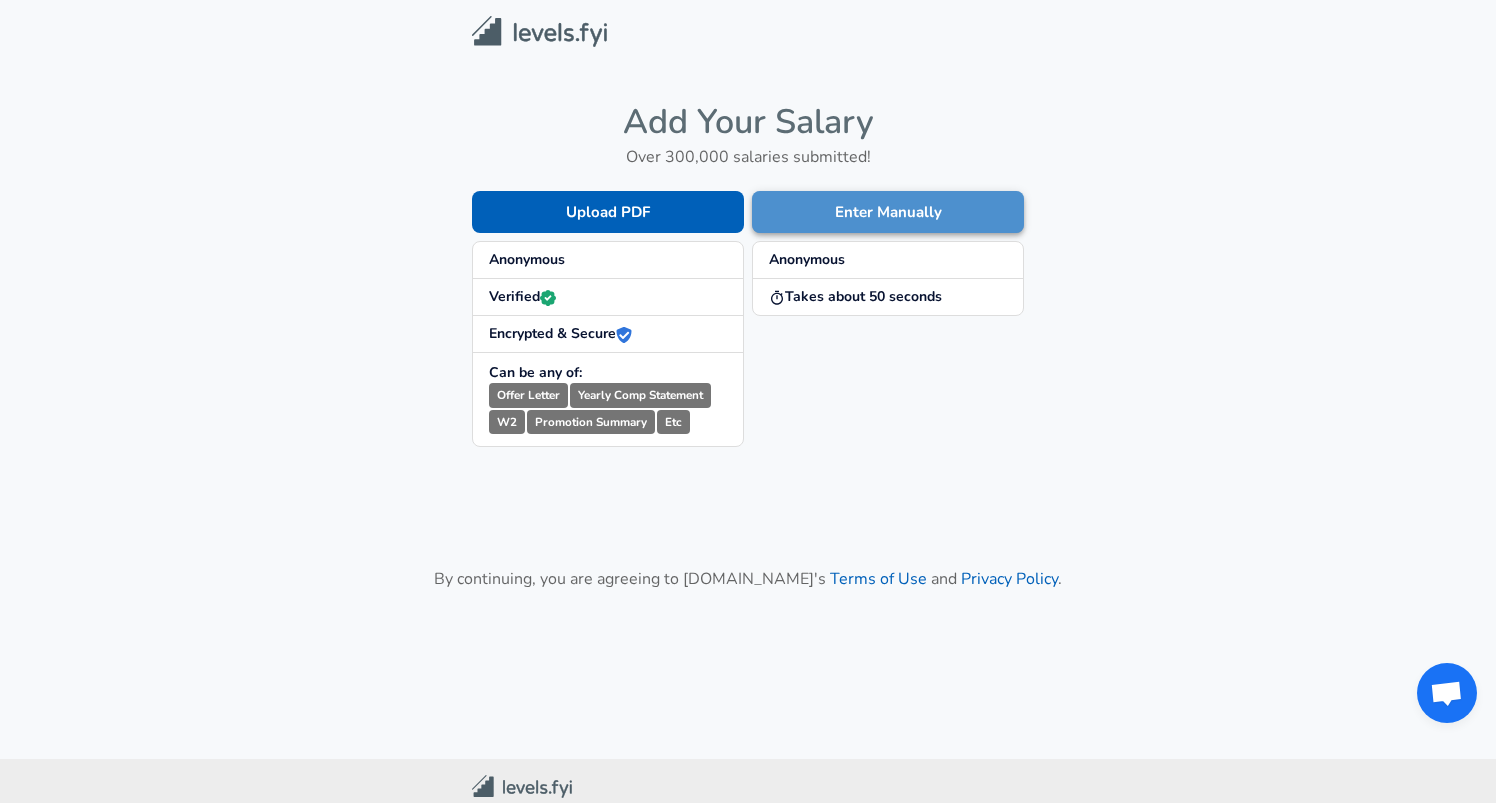 click on "Enter Manually" at bounding box center (888, 212) 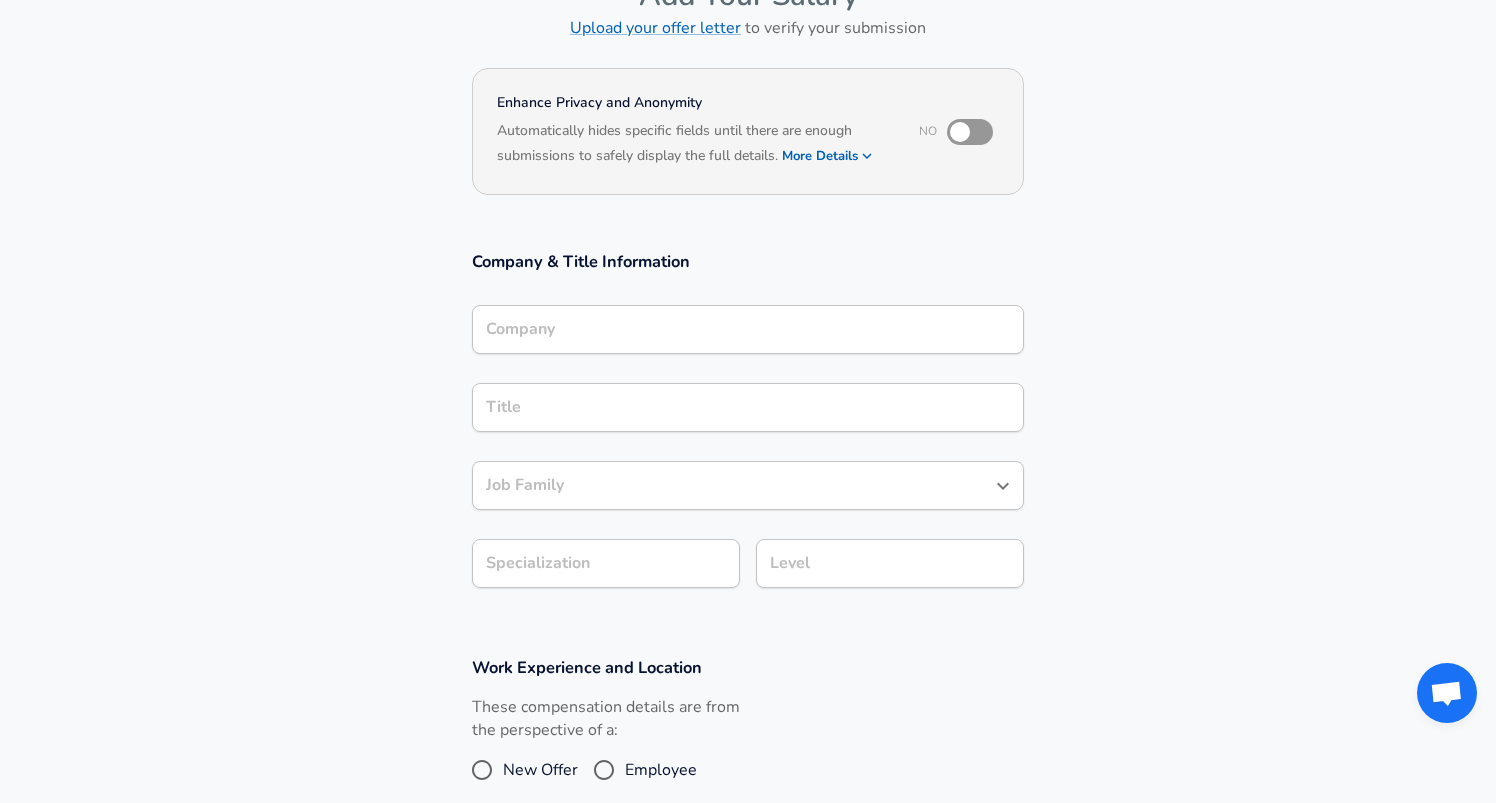 scroll, scrollTop: 140, scrollLeft: 0, axis: vertical 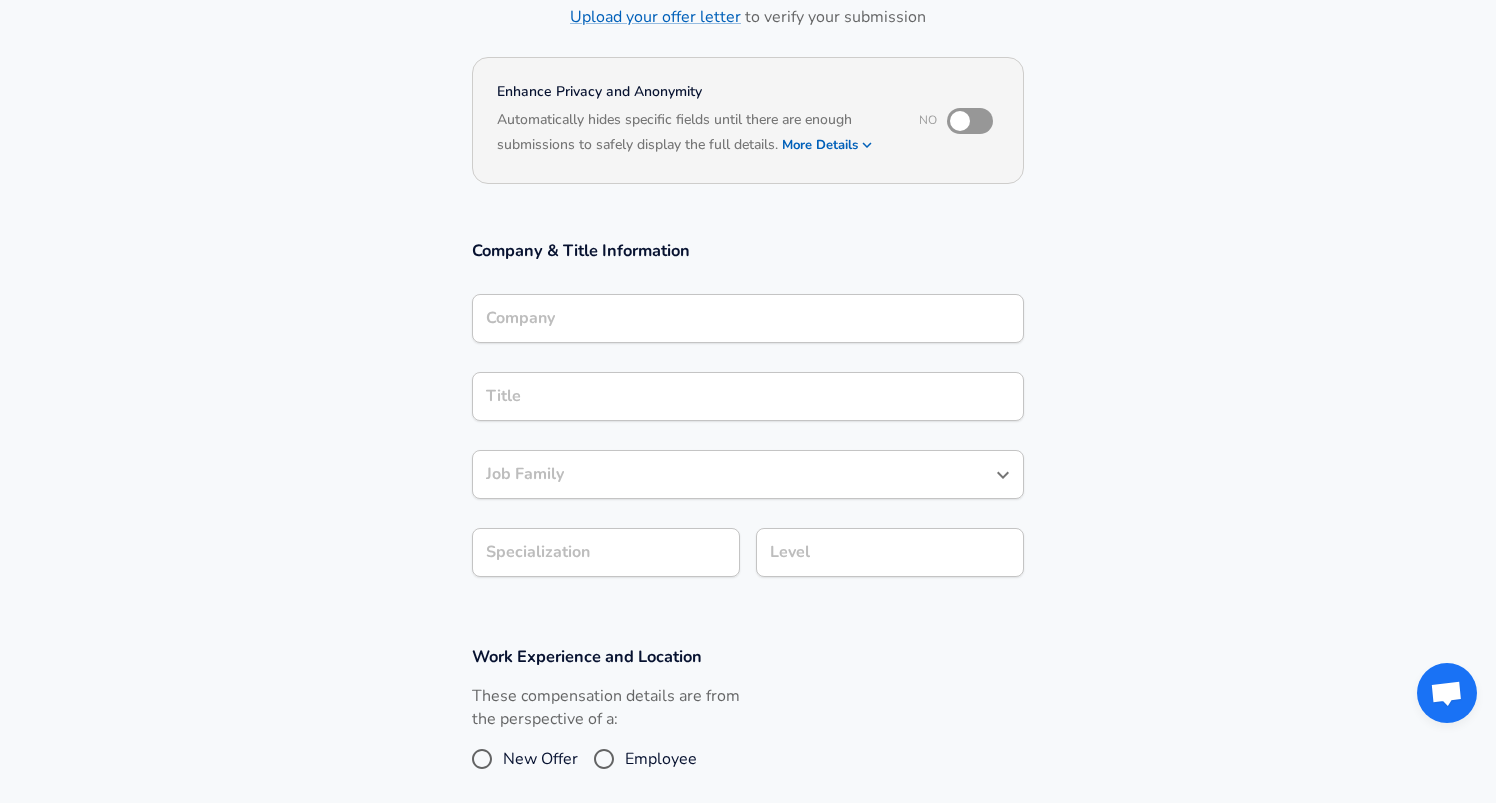 click on "Company Company" at bounding box center [748, 321] 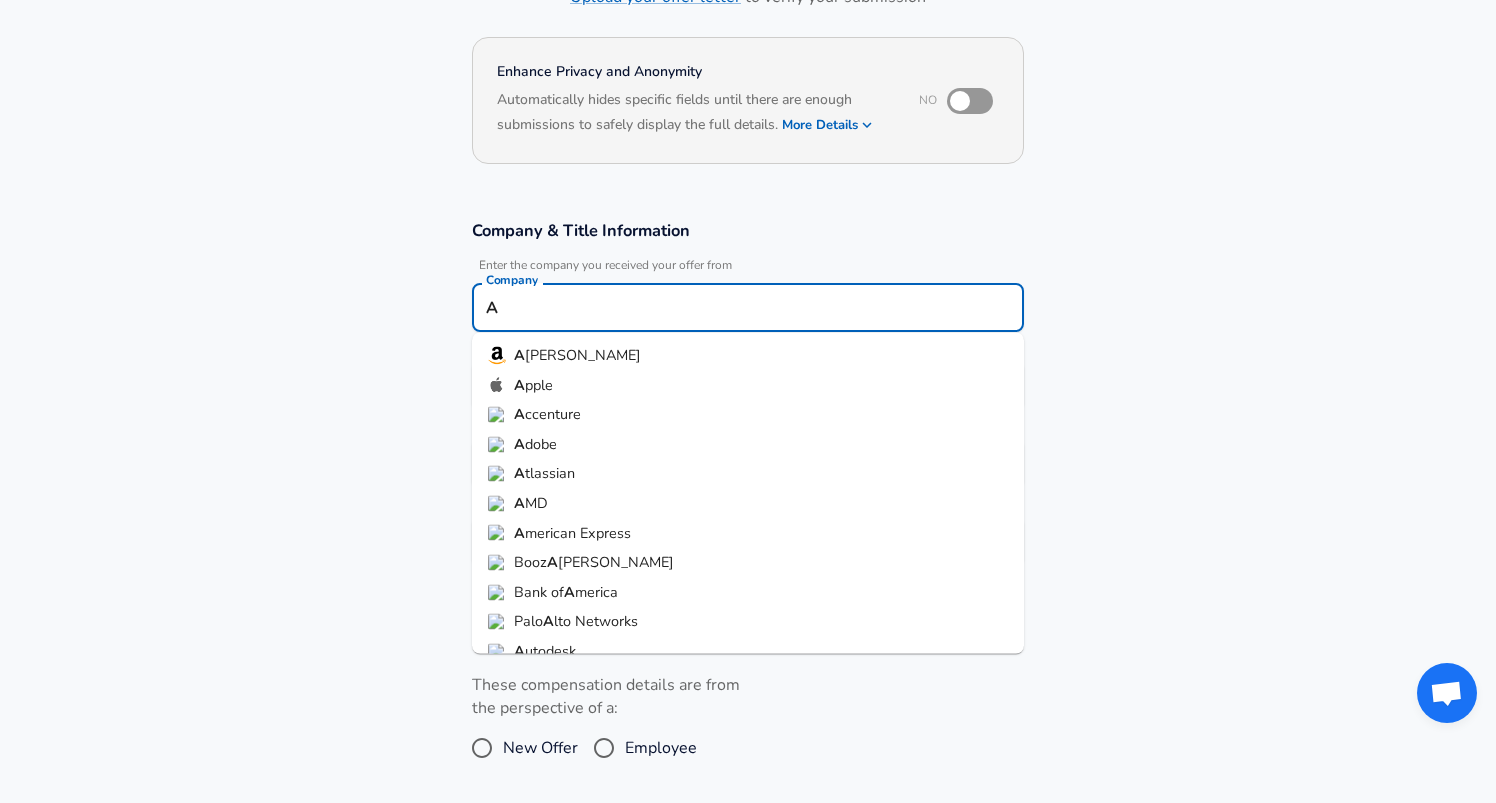 click on "[PERSON_NAME]" at bounding box center (583, 355) 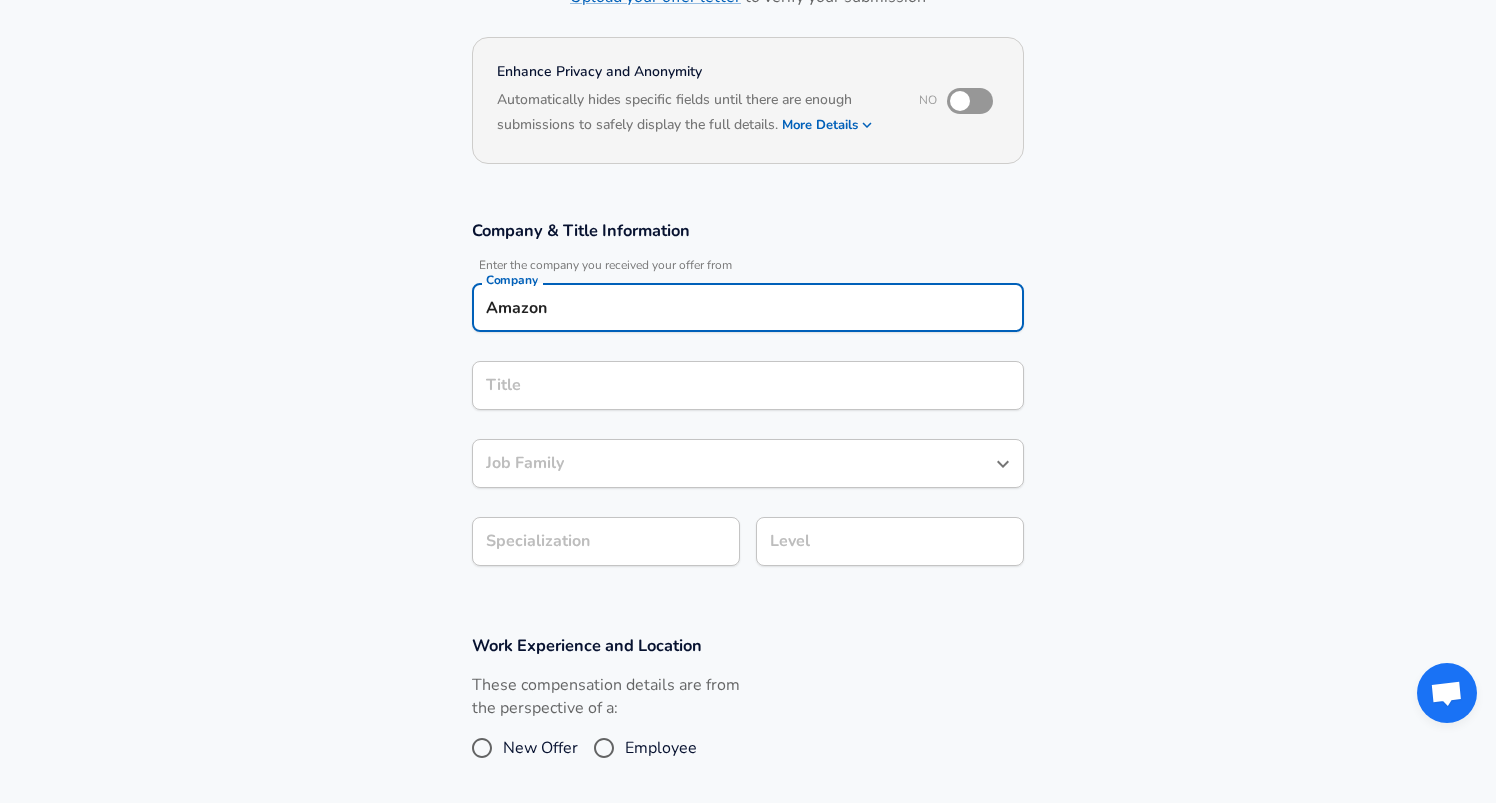 type on "Amazon" 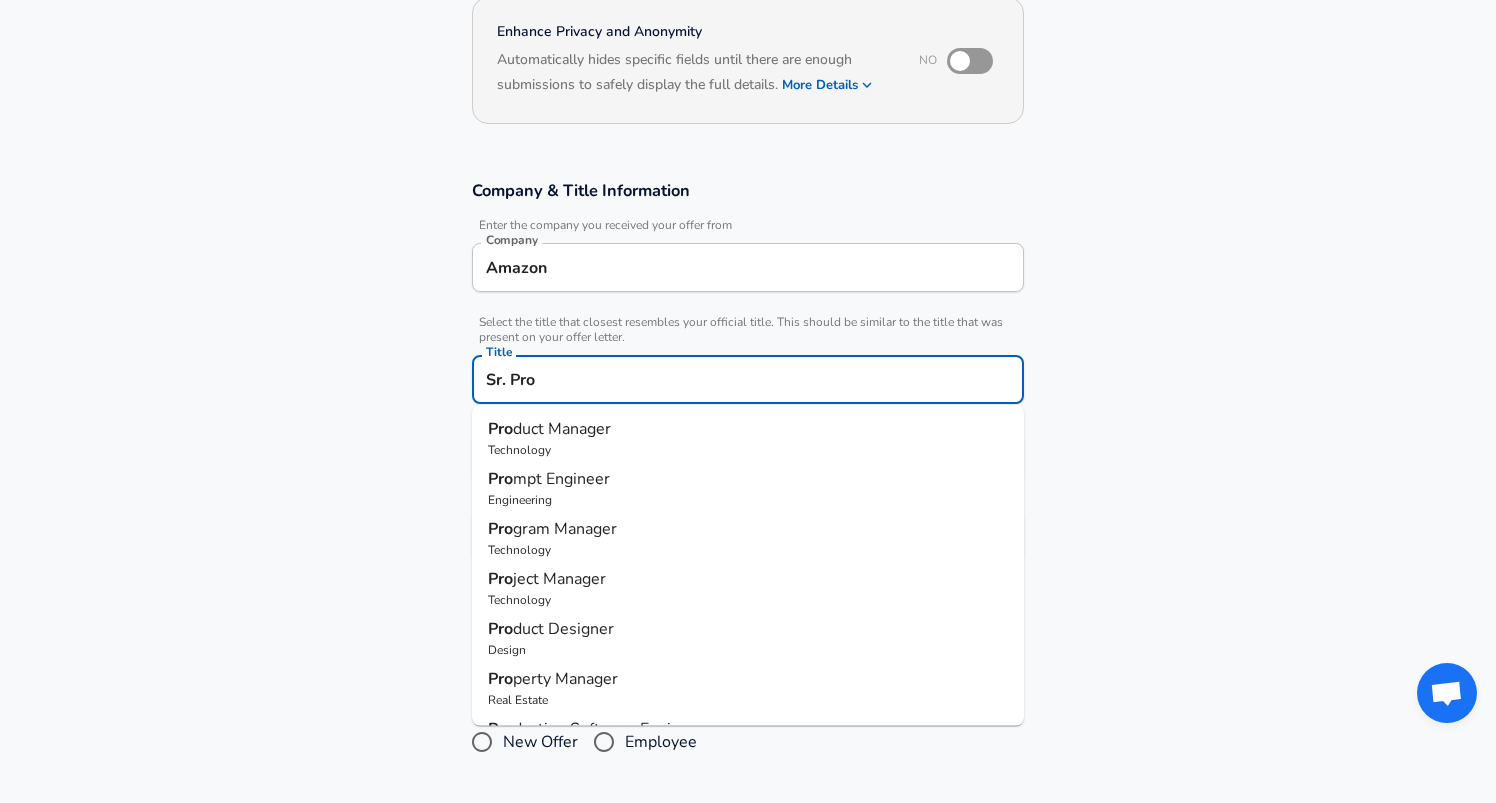 click on "duct Manager" at bounding box center (562, 429) 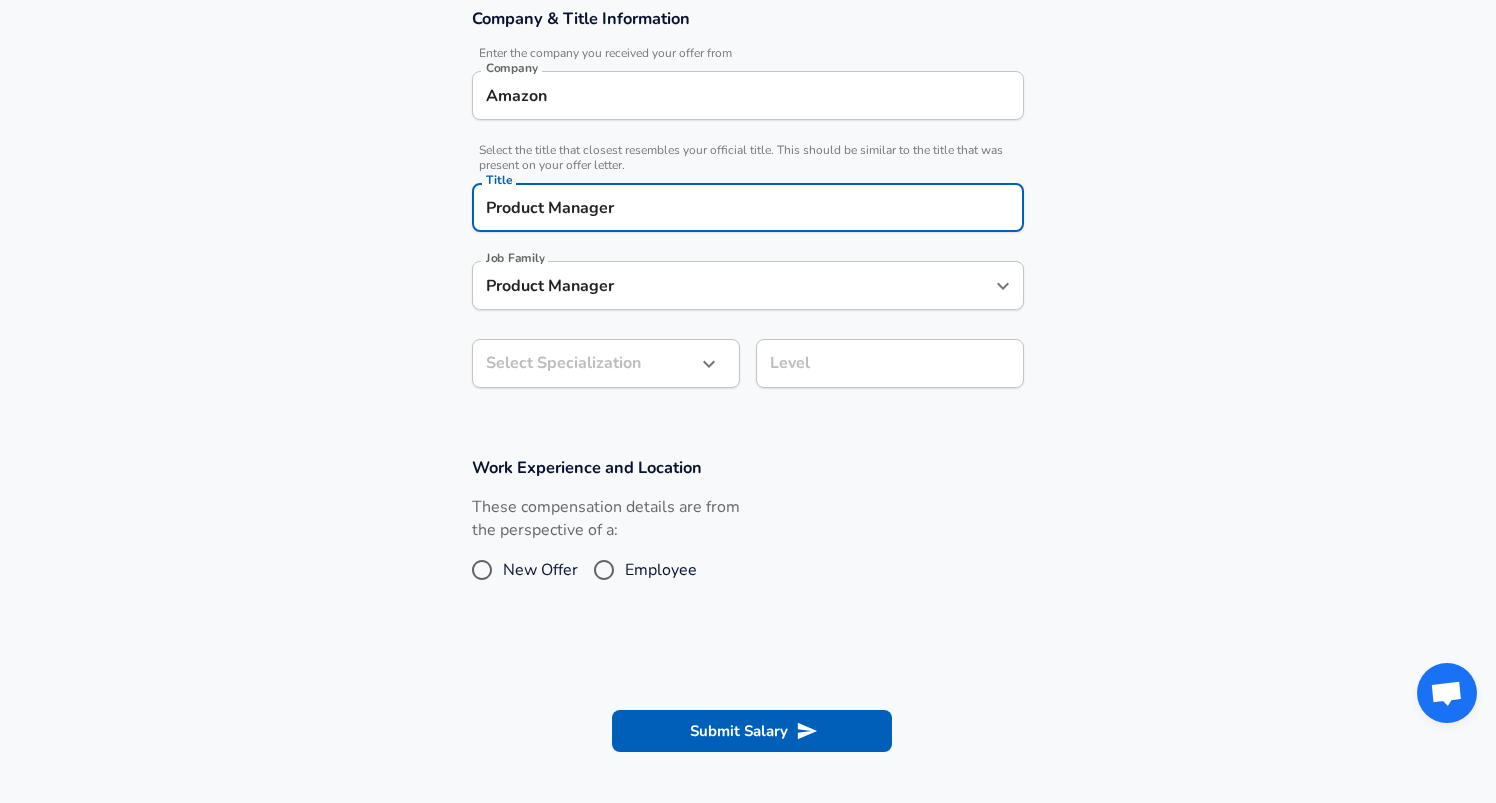 scroll, scrollTop: 386, scrollLeft: 0, axis: vertical 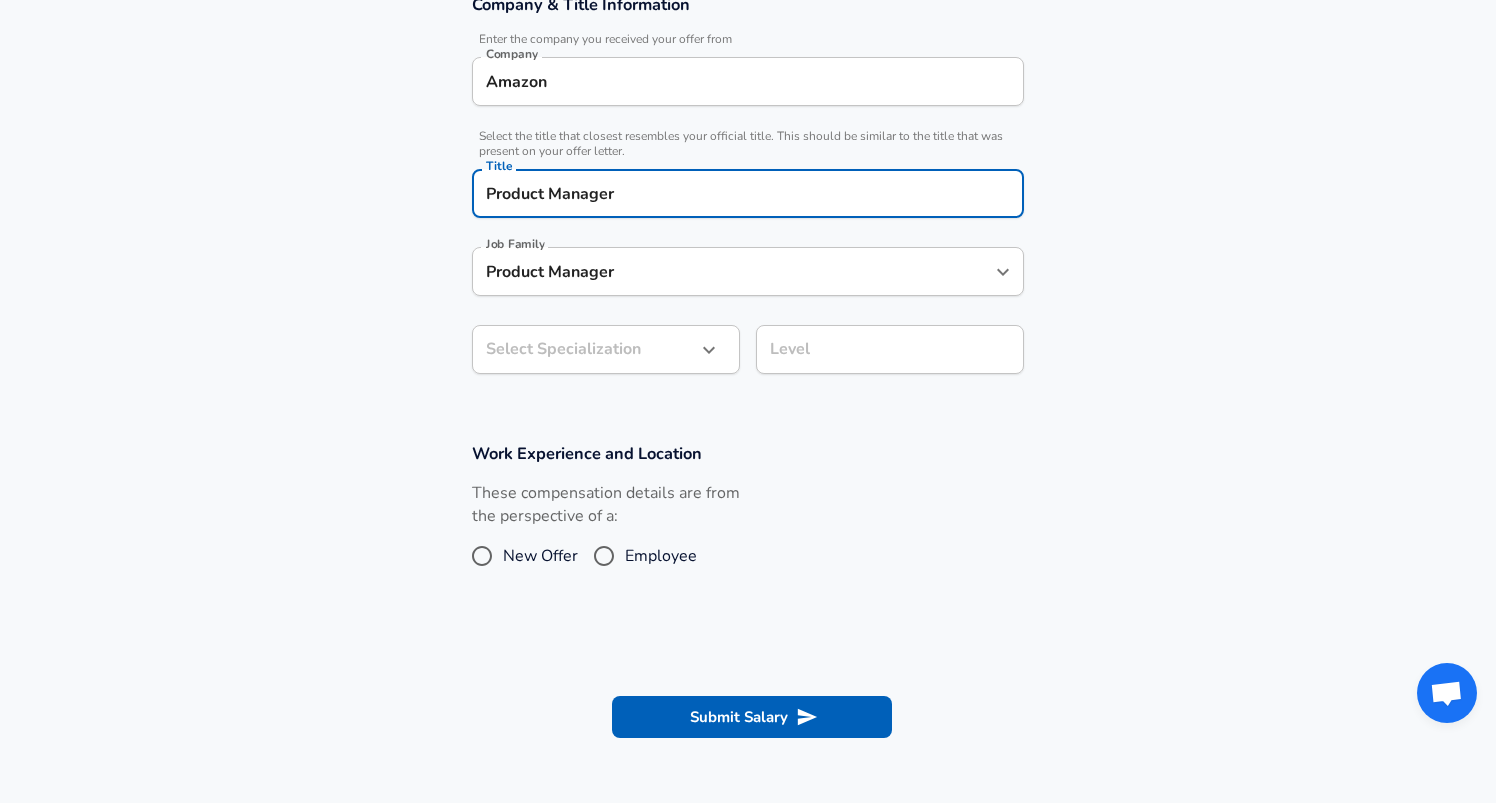 type on "Product Manager" 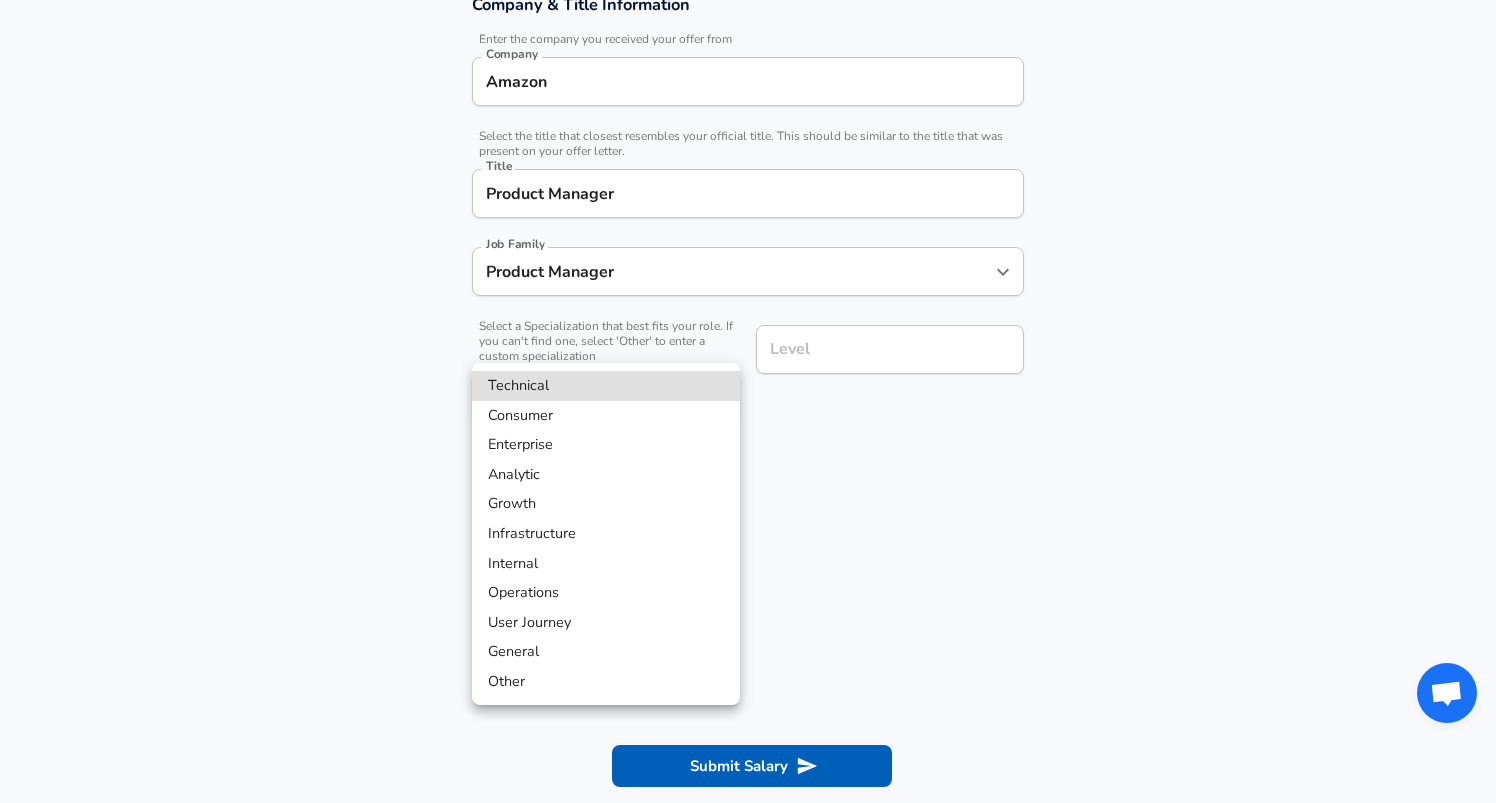 scroll, scrollTop: 446, scrollLeft: 0, axis: vertical 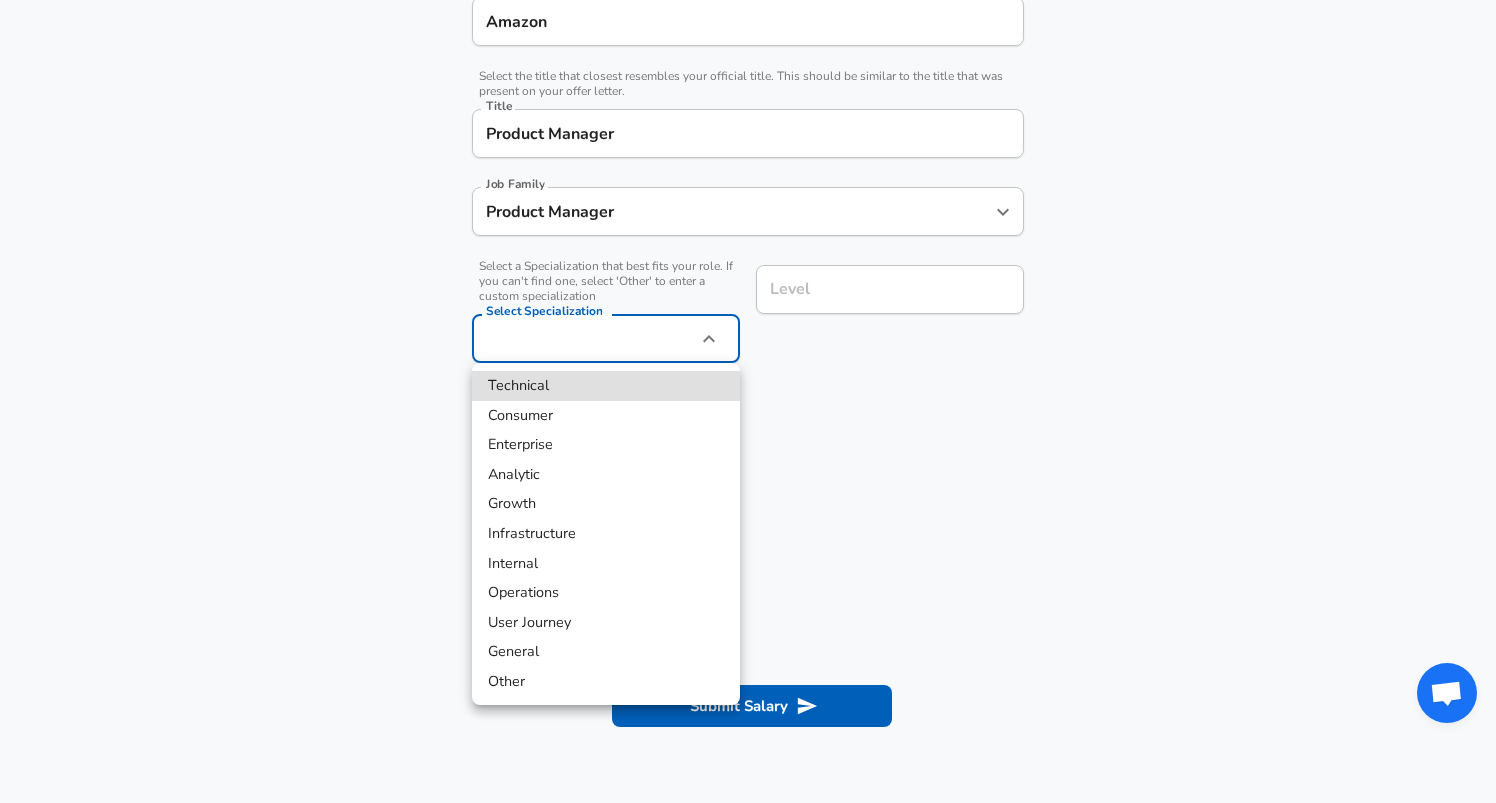 click on "Restart Add Your Salary Upload your offer letter   to verify your submission Enhance Privacy and Anonymity No Automatically hides specific fields until there are enough submissions to safely display the full details.   More Details Based on your submission and the data points that we have already collected, we will automatically hide and anonymize specific fields if there aren't enough data points to remain sufficiently anonymous. Company & Title Information   Enter the company you received your offer from Company Amazon Company   Select the title that closest resembles your official title. This should be similar to the title that was present on your offer letter. Title Product Manager Title Job Family Product Manager Job Family   Select a Specialization that best fits your role. If you can't find one, select 'Other' to enter a custom specialization Select Specialization ​ Select Specialization Level Level Work Experience and Location These compensation details are from the perspective of a: New Offer" at bounding box center (748, -45) 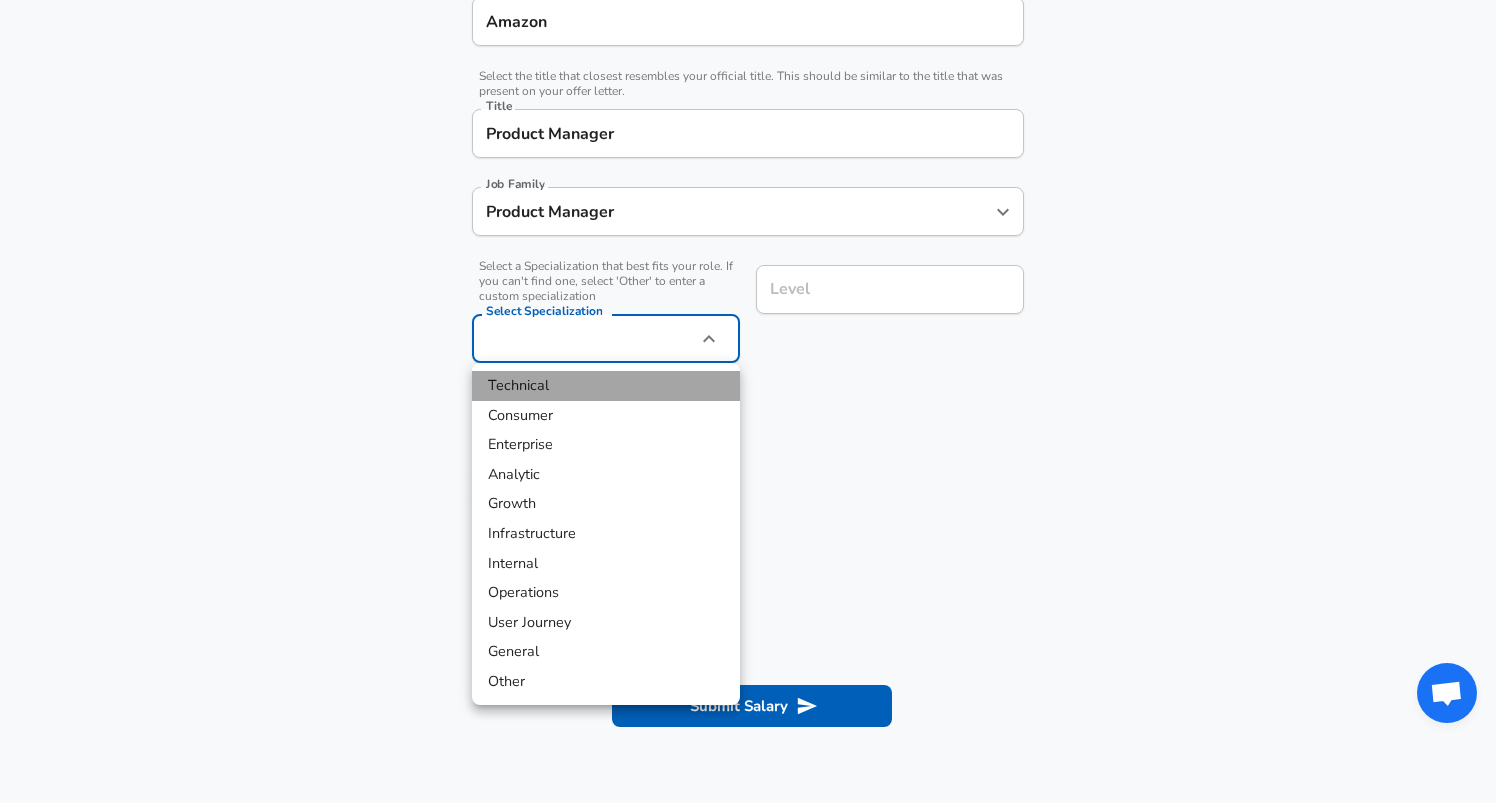 click on "Technical" at bounding box center (606, 386) 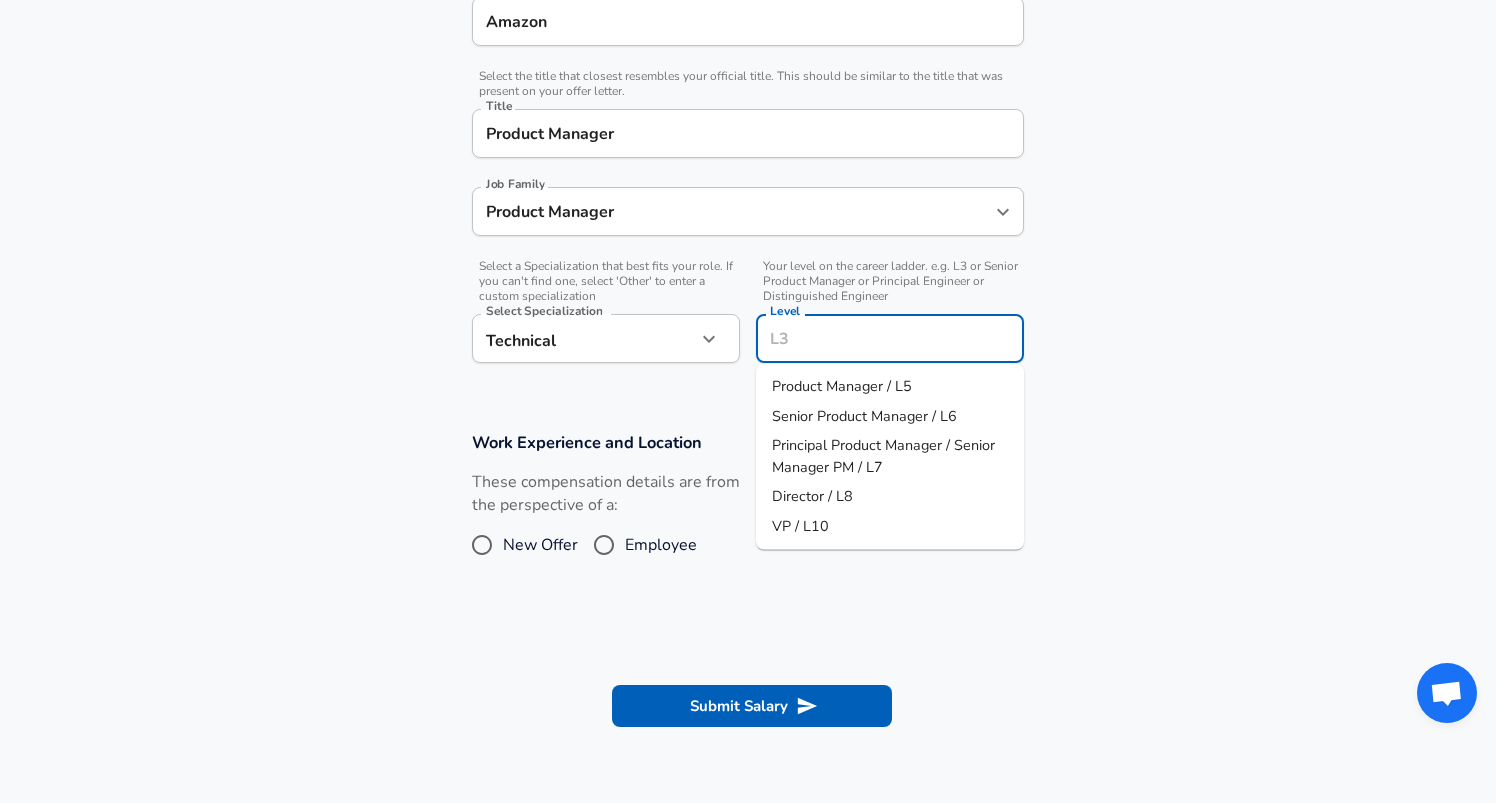 scroll, scrollTop: 486, scrollLeft: 0, axis: vertical 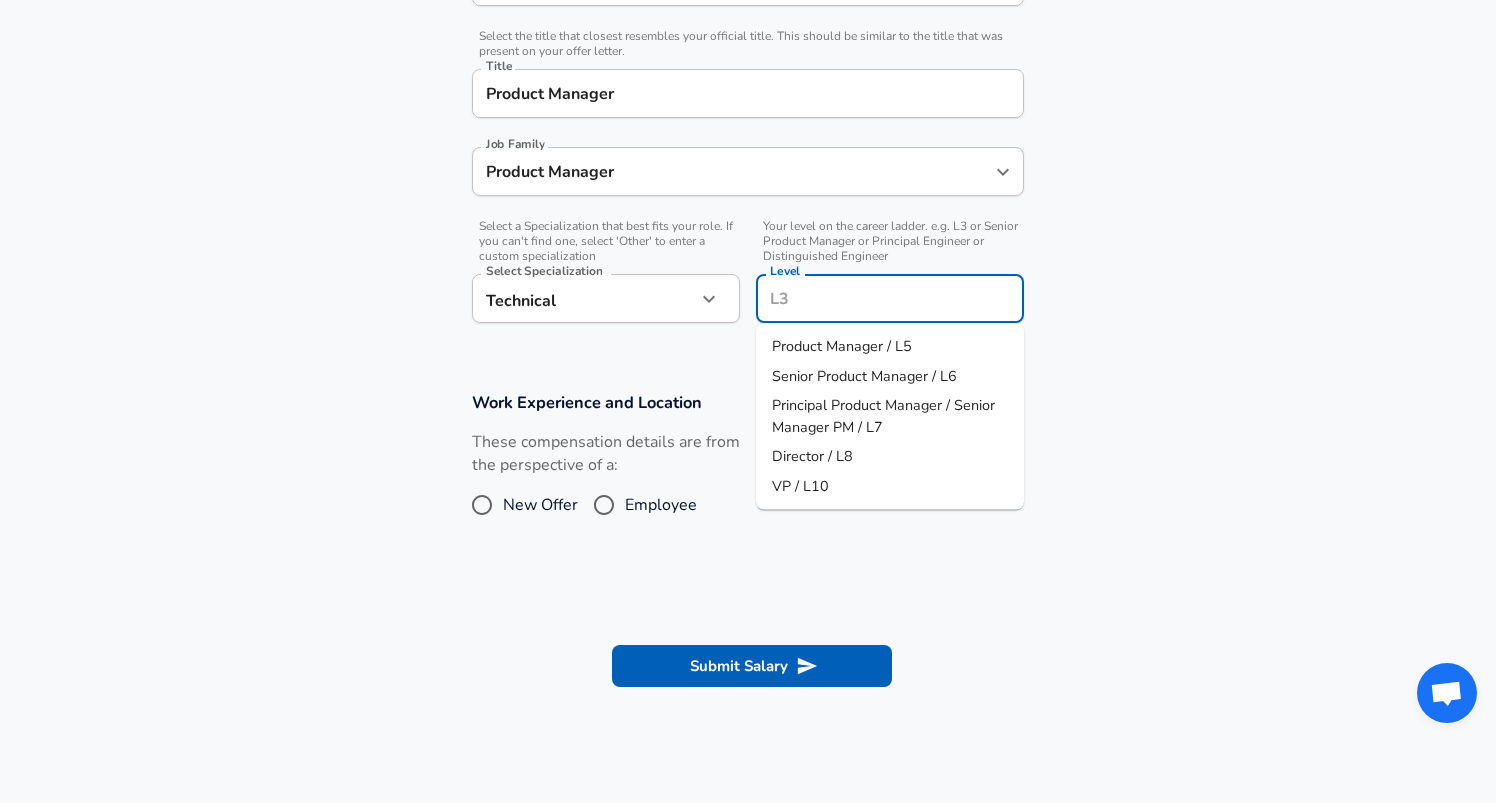click on "Level" at bounding box center [890, 298] 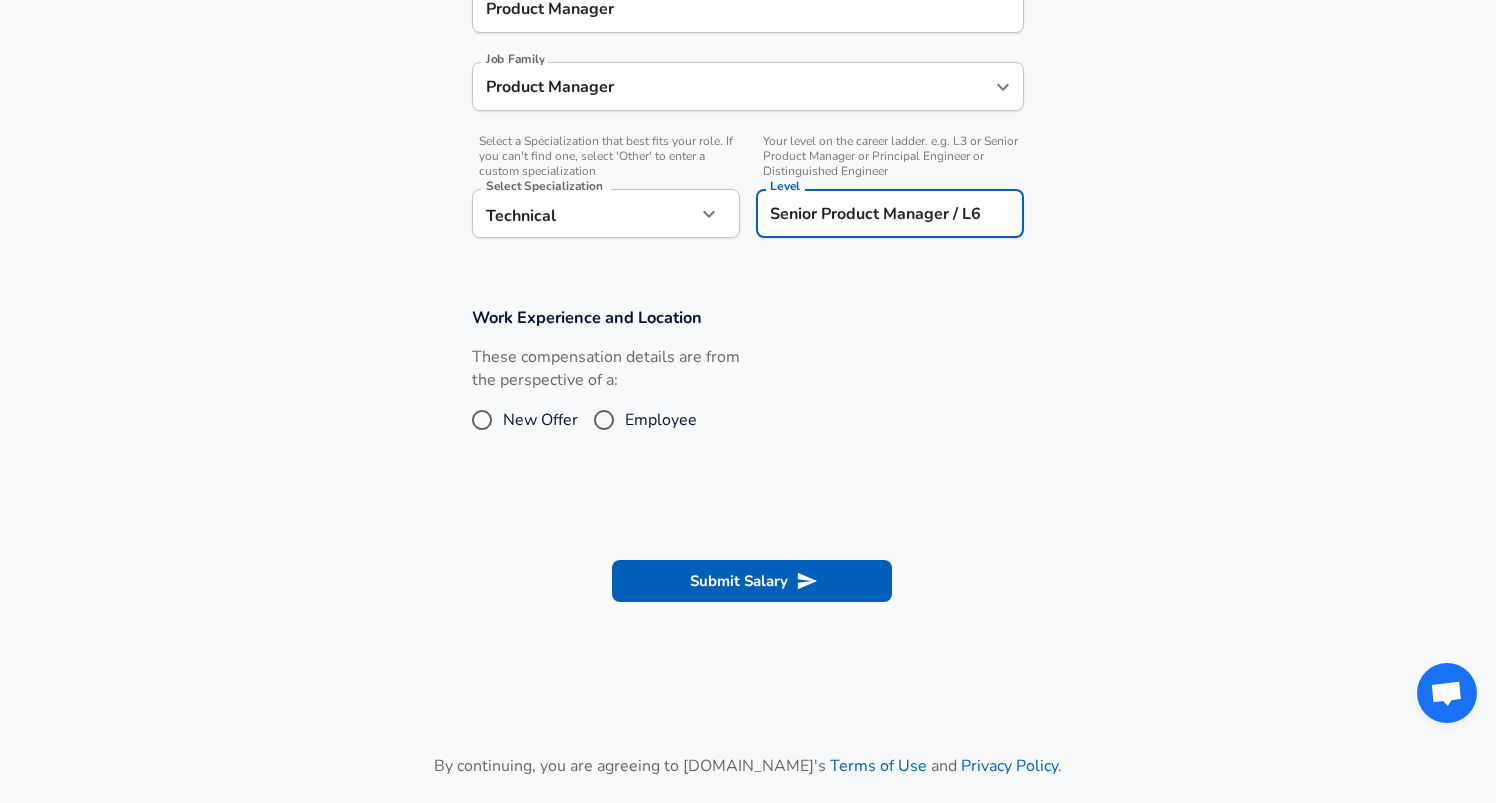 scroll, scrollTop: 582, scrollLeft: 0, axis: vertical 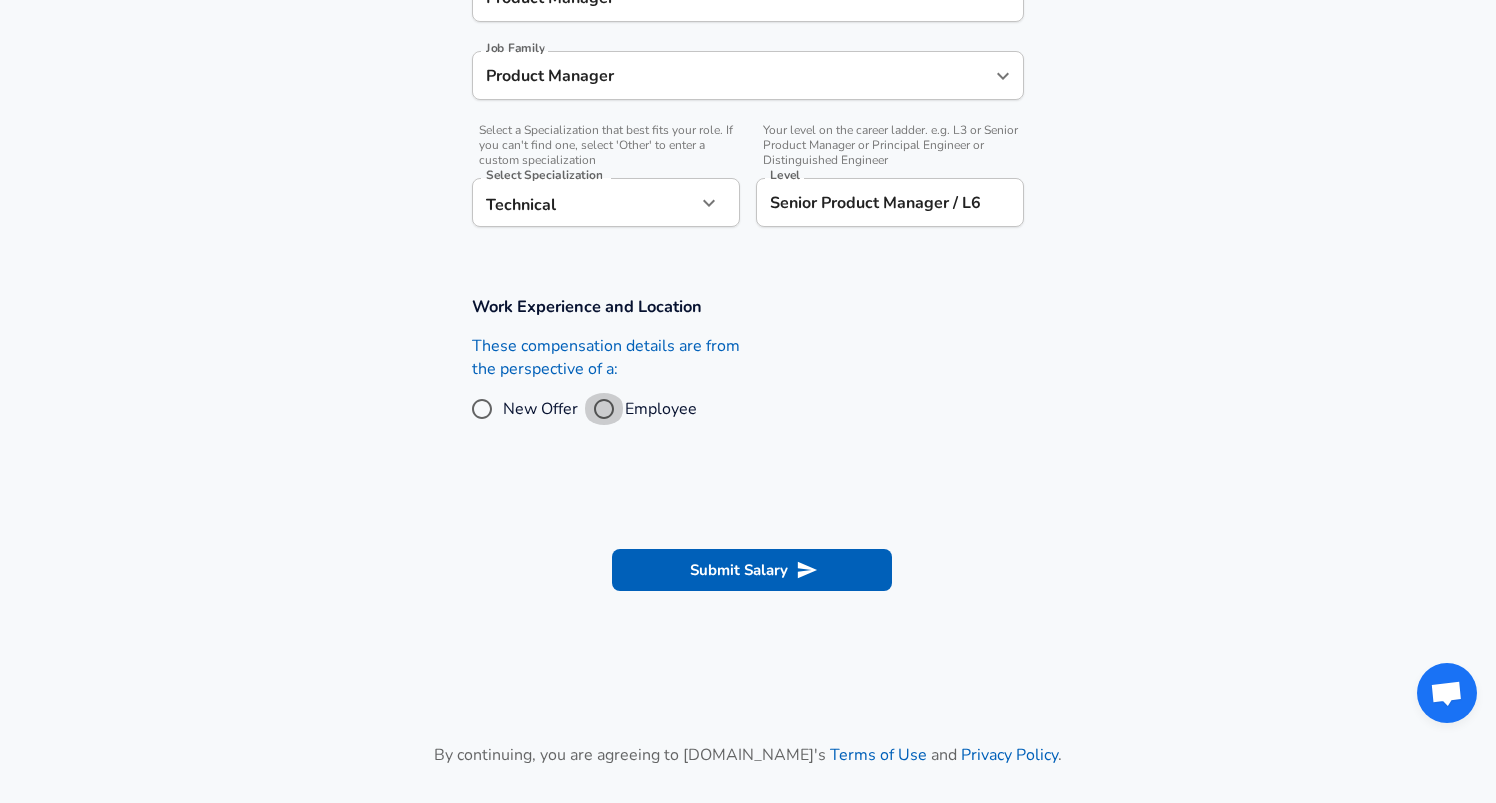 click on "Employee" at bounding box center (604, 409) 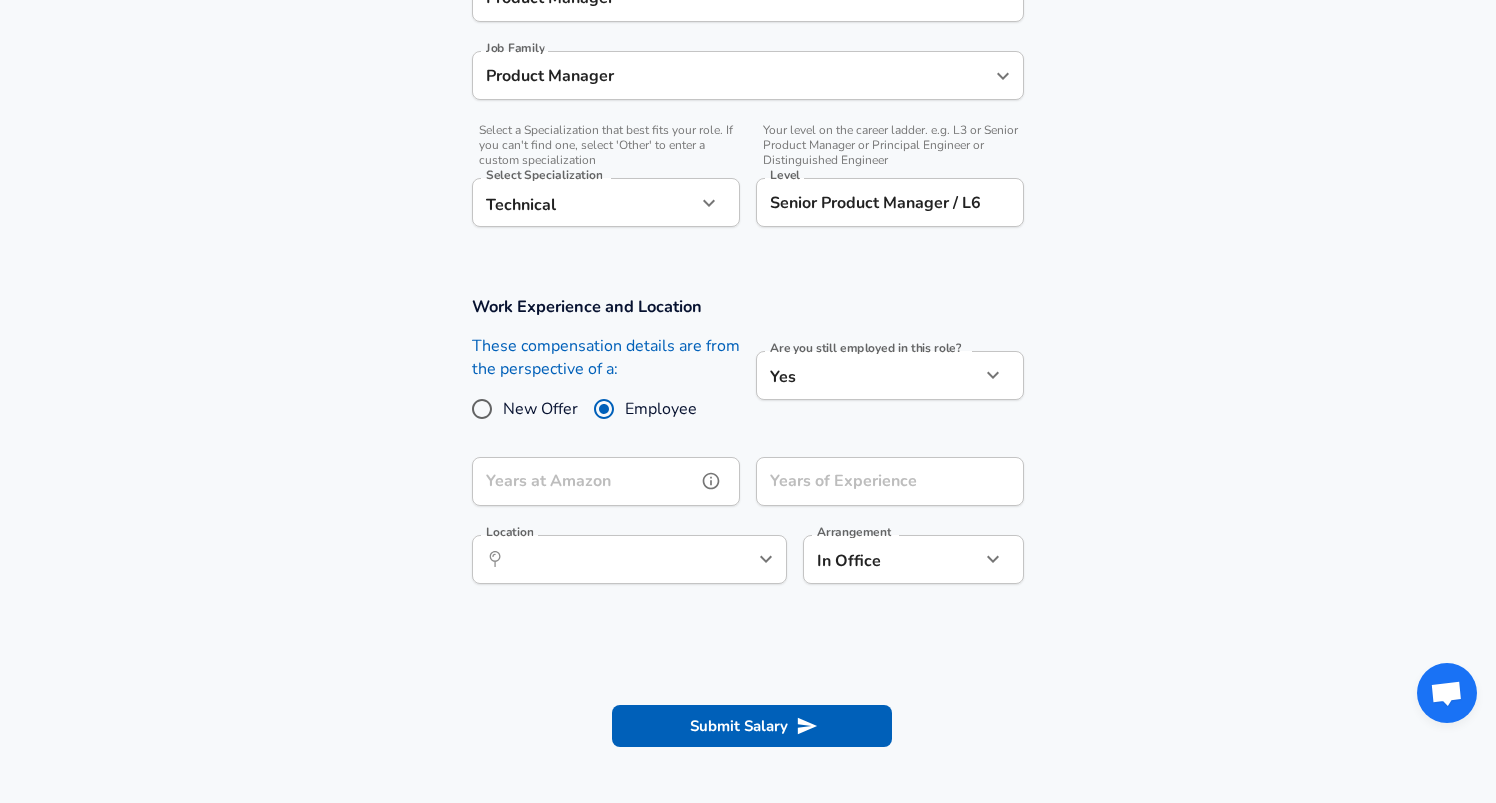 click on "Years at Amazon" at bounding box center (584, 481) 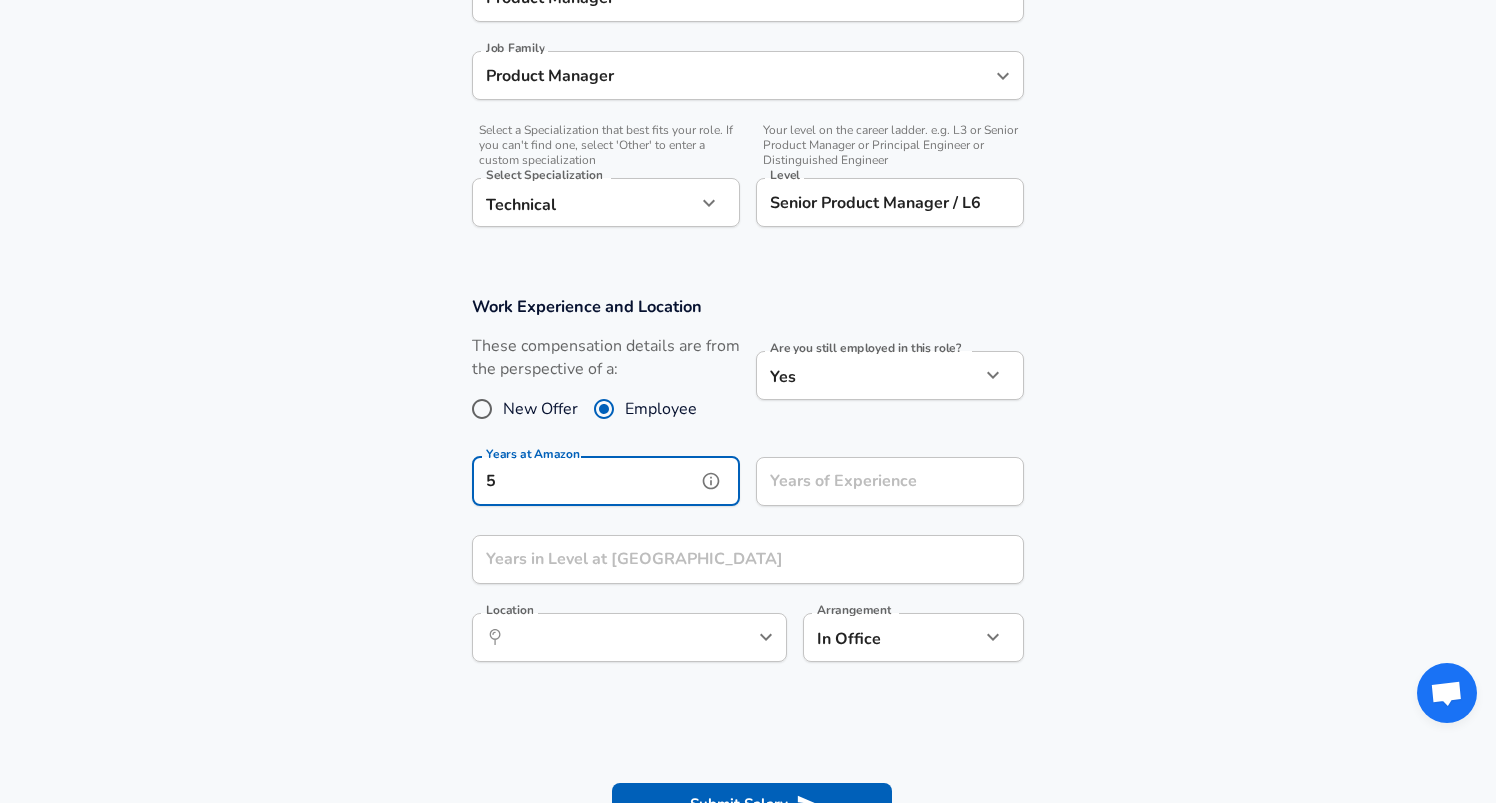 type on "5" 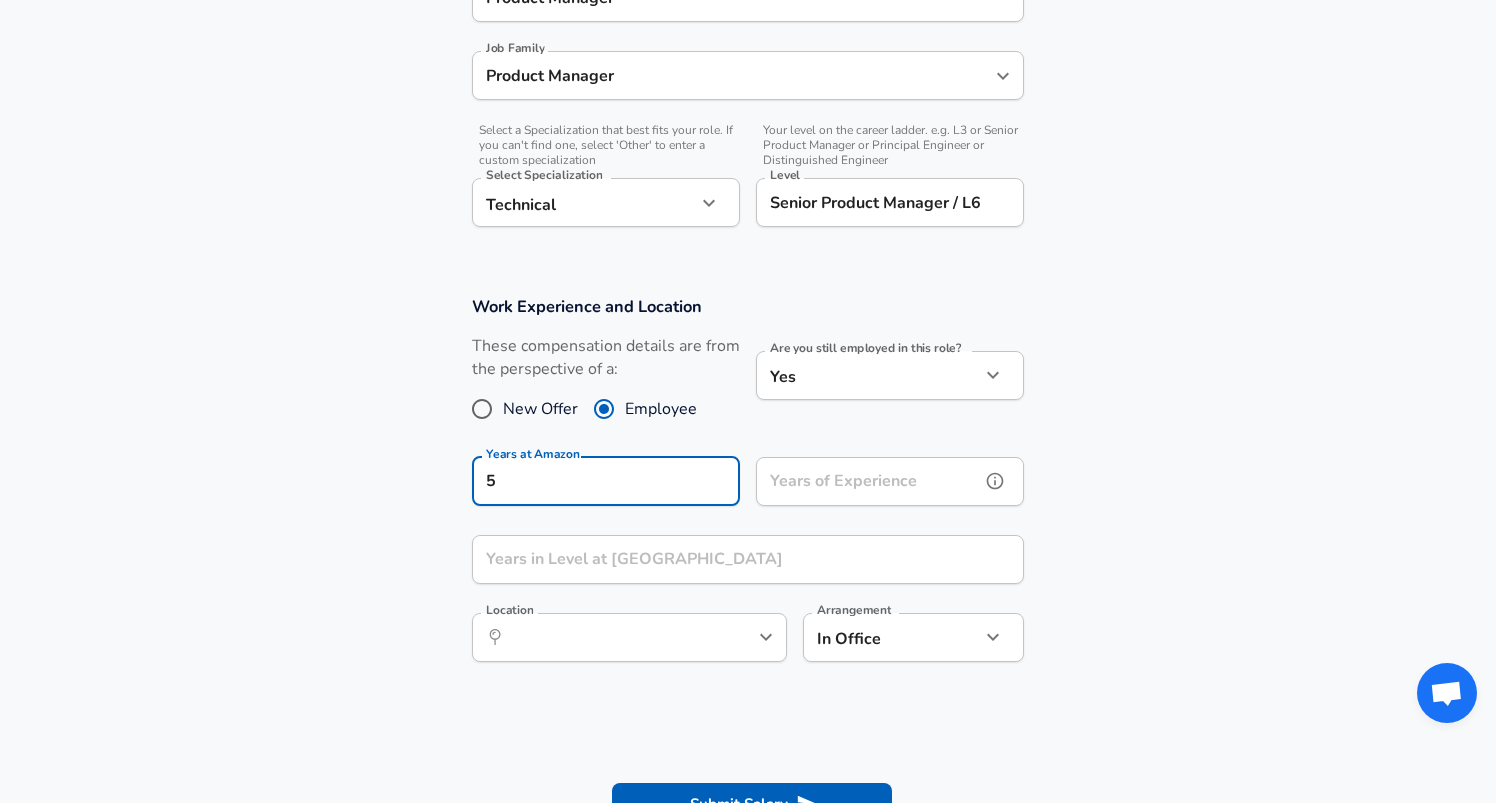 click on "Years of Experience" at bounding box center (868, 481) 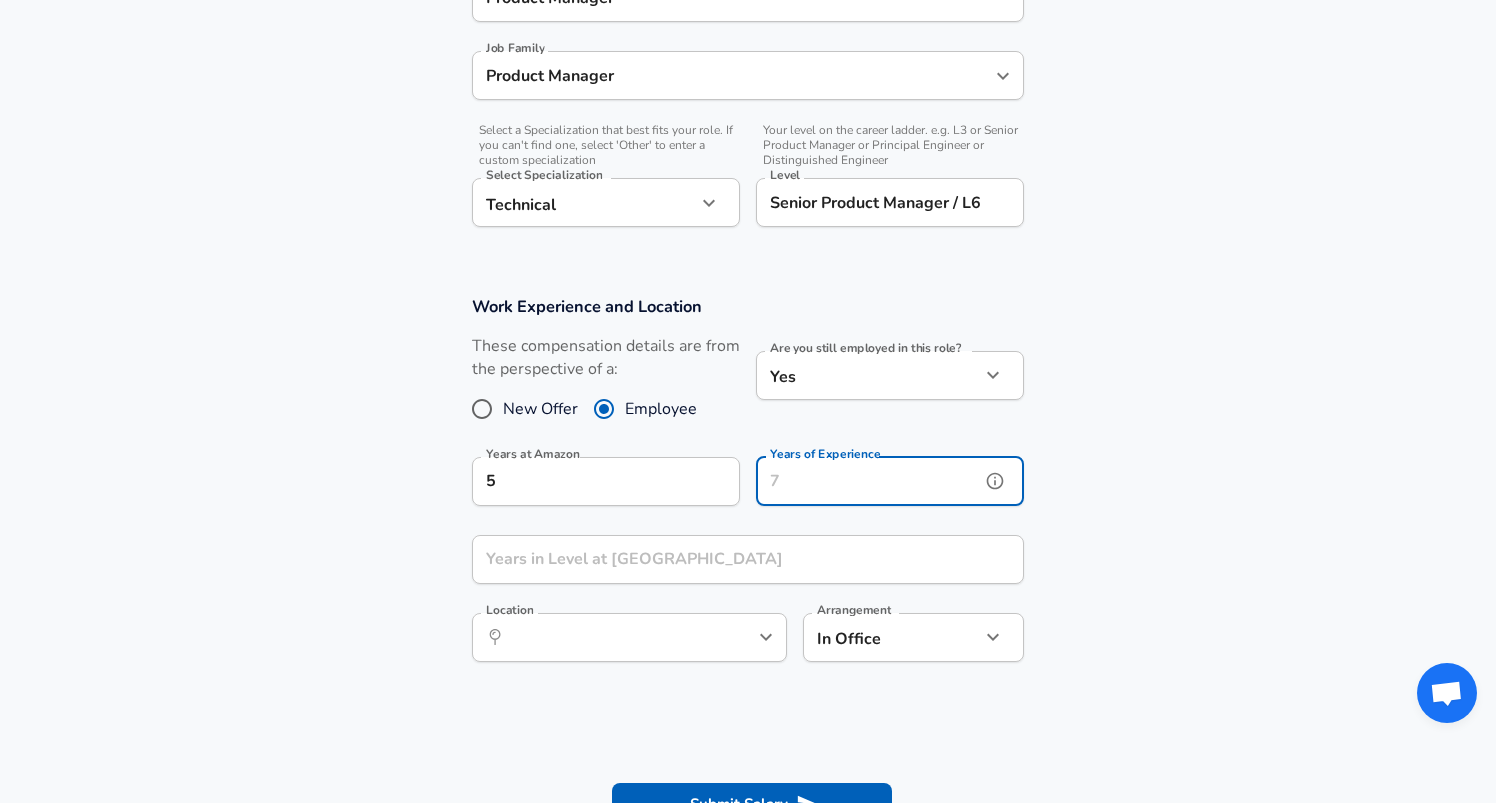 type on "8" 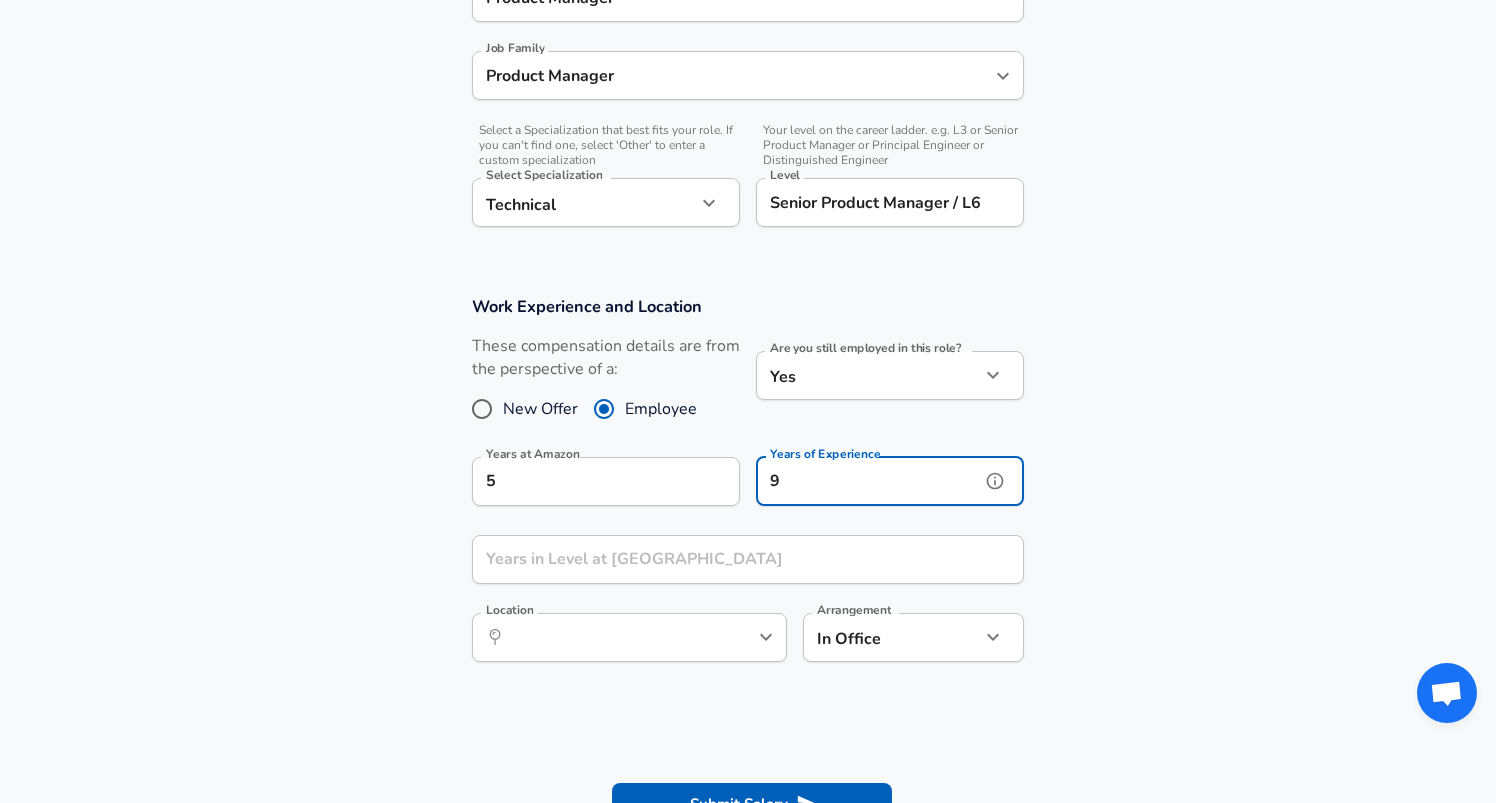type on "9" 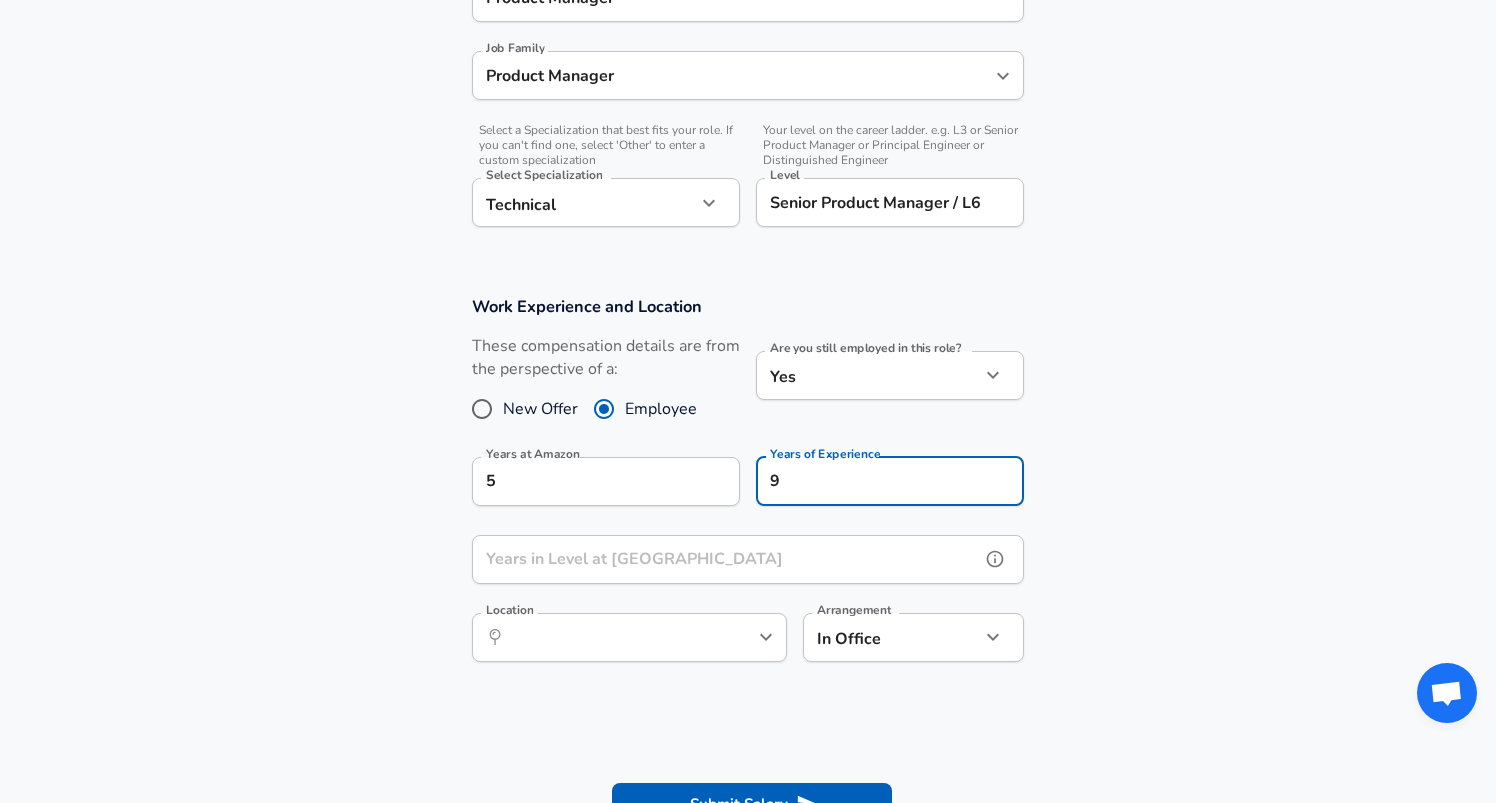 click on "Years in Level at [GEOGRAPHIC_DATA]" at bounding box center (726, 559) 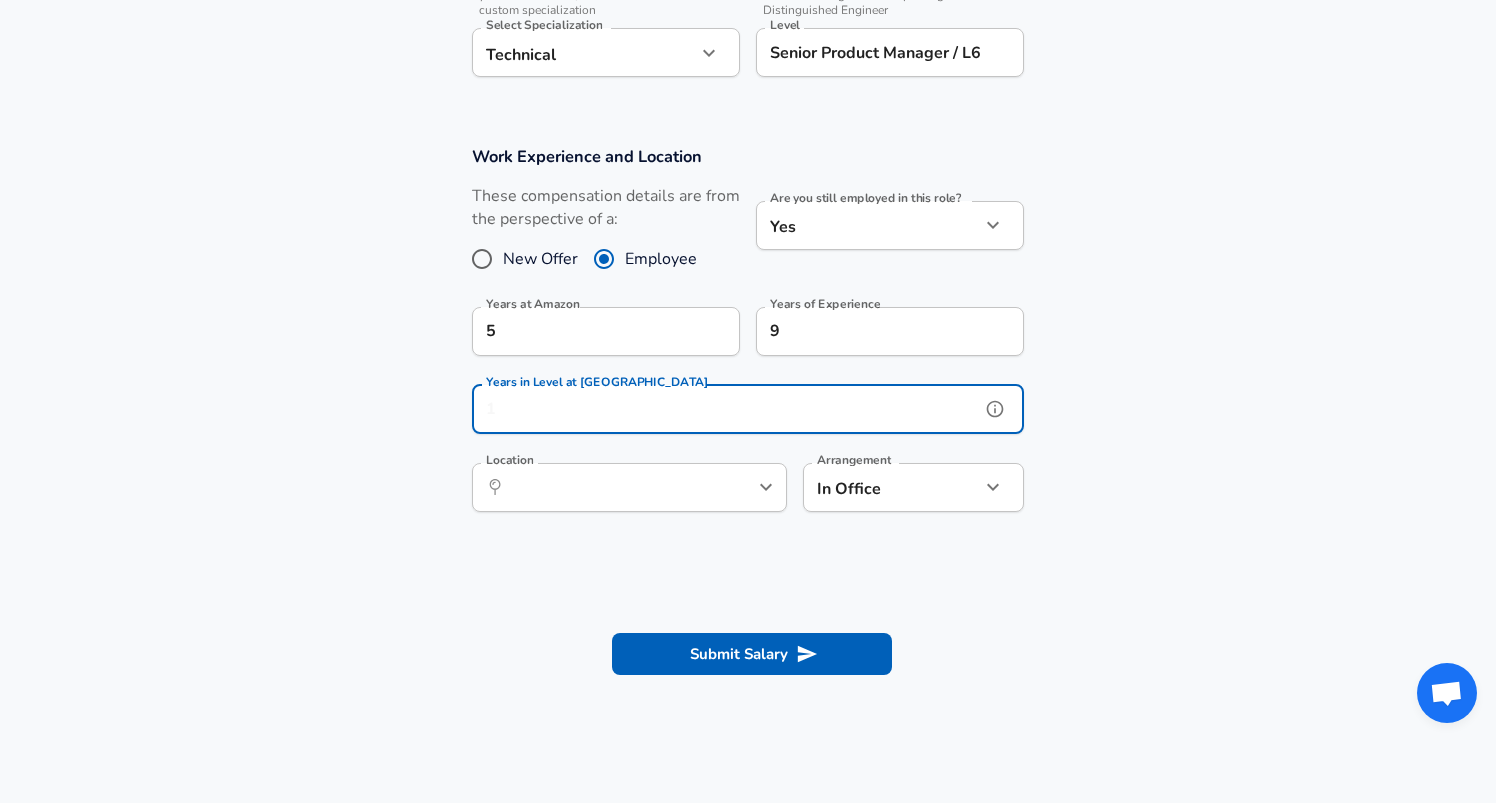 scroll, scrollTop: 739, scrollLeft: 0, axis: vertical 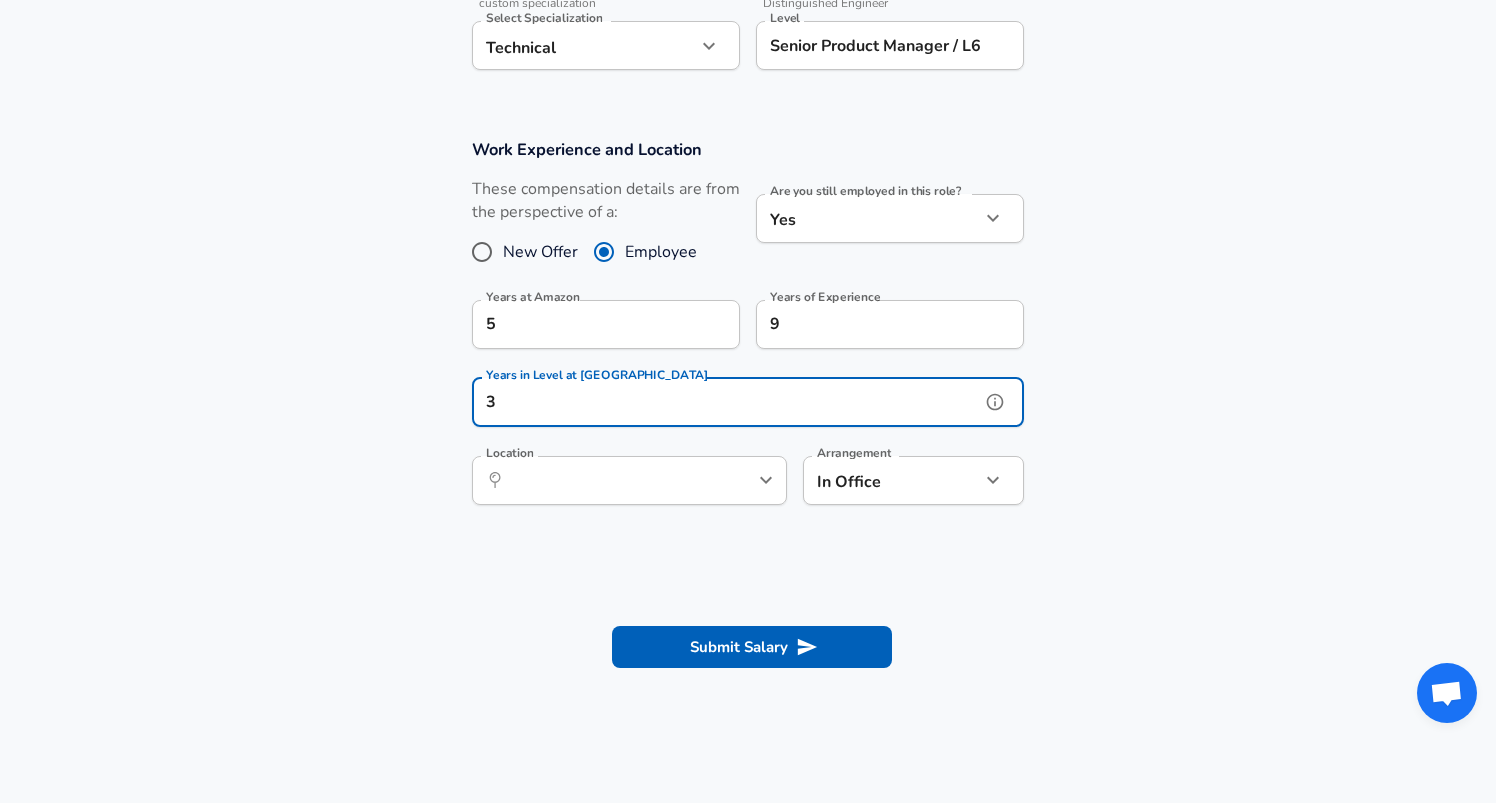 click on "​ Location" at bounding box center [629, 480] 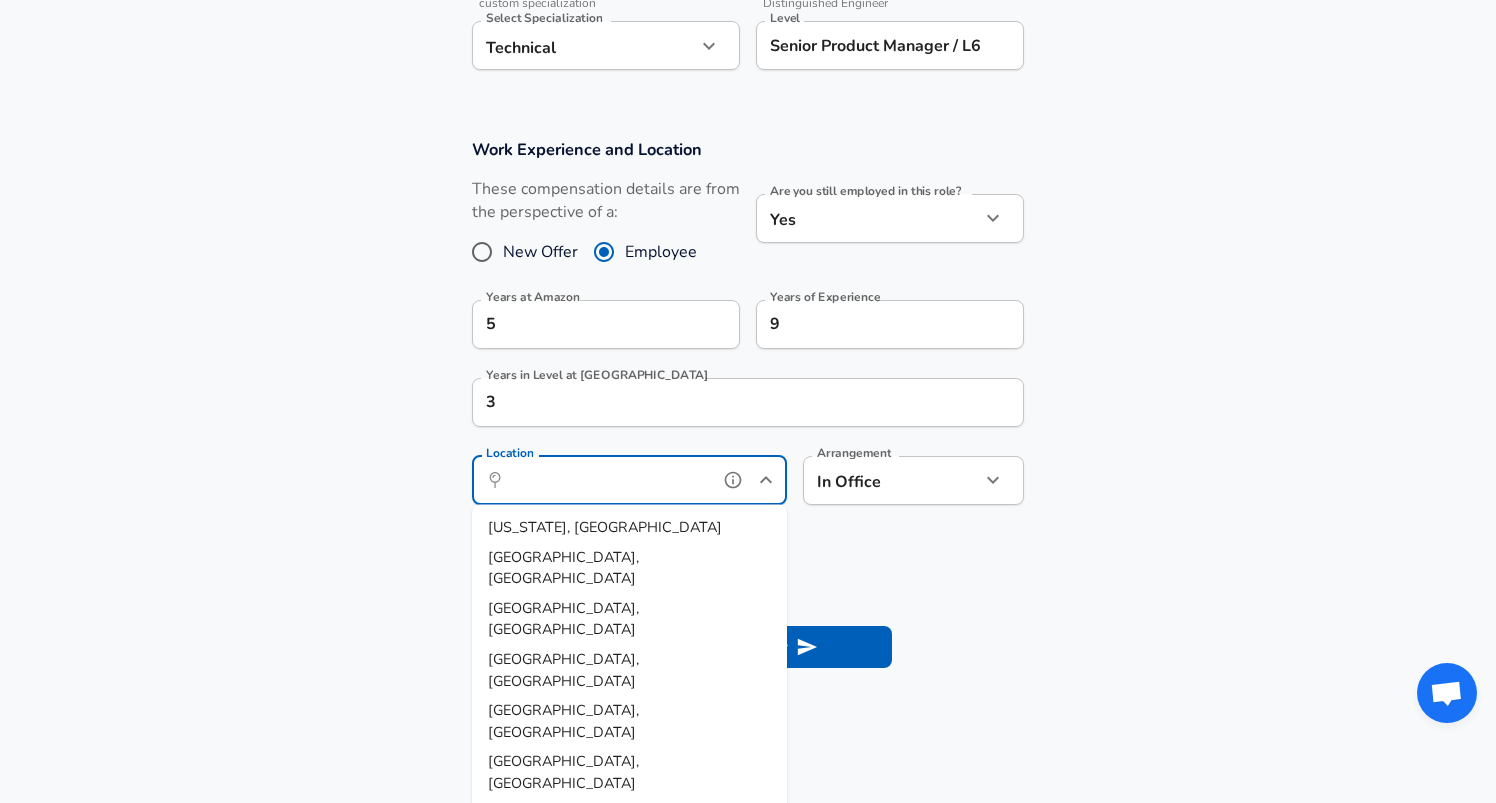 click on "[US_STATE], [GEOGRAPHIC_DATA]" at bounding box center [629, 528] 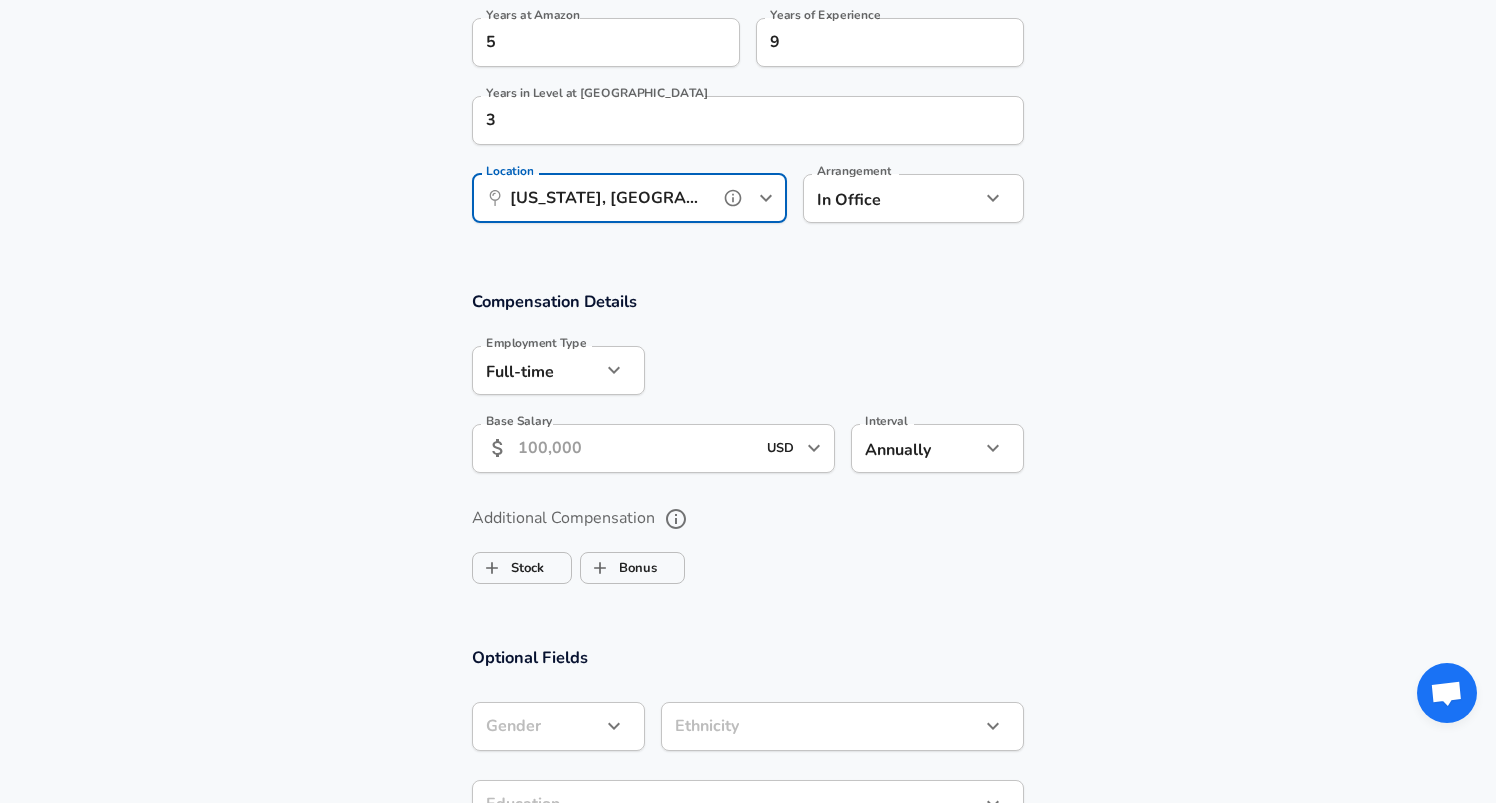 scroll, scrollTop: 1025, scrollLeft: 0, axis: vertical 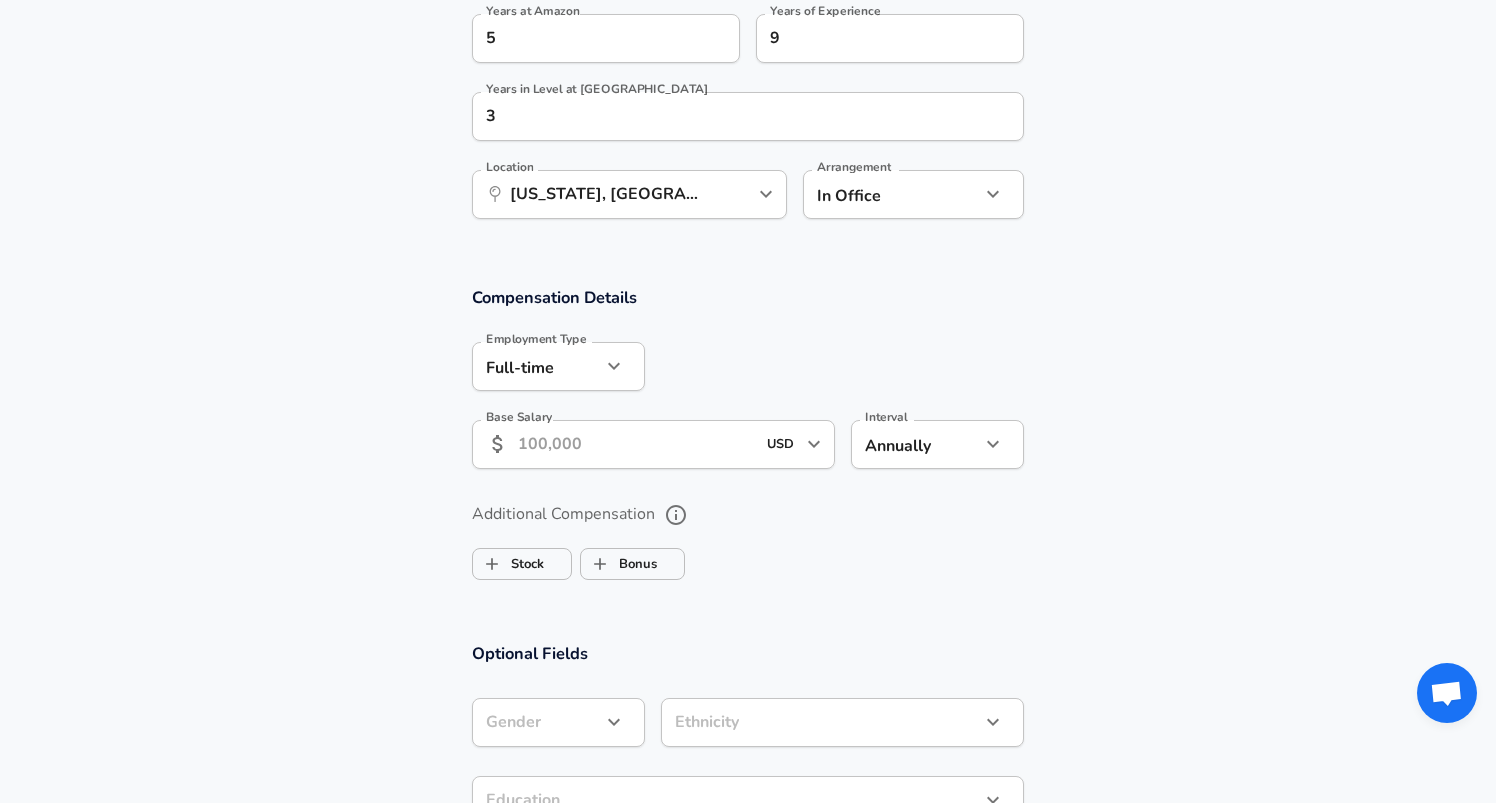click on "Base Salary" at bounding box center (636, 444) 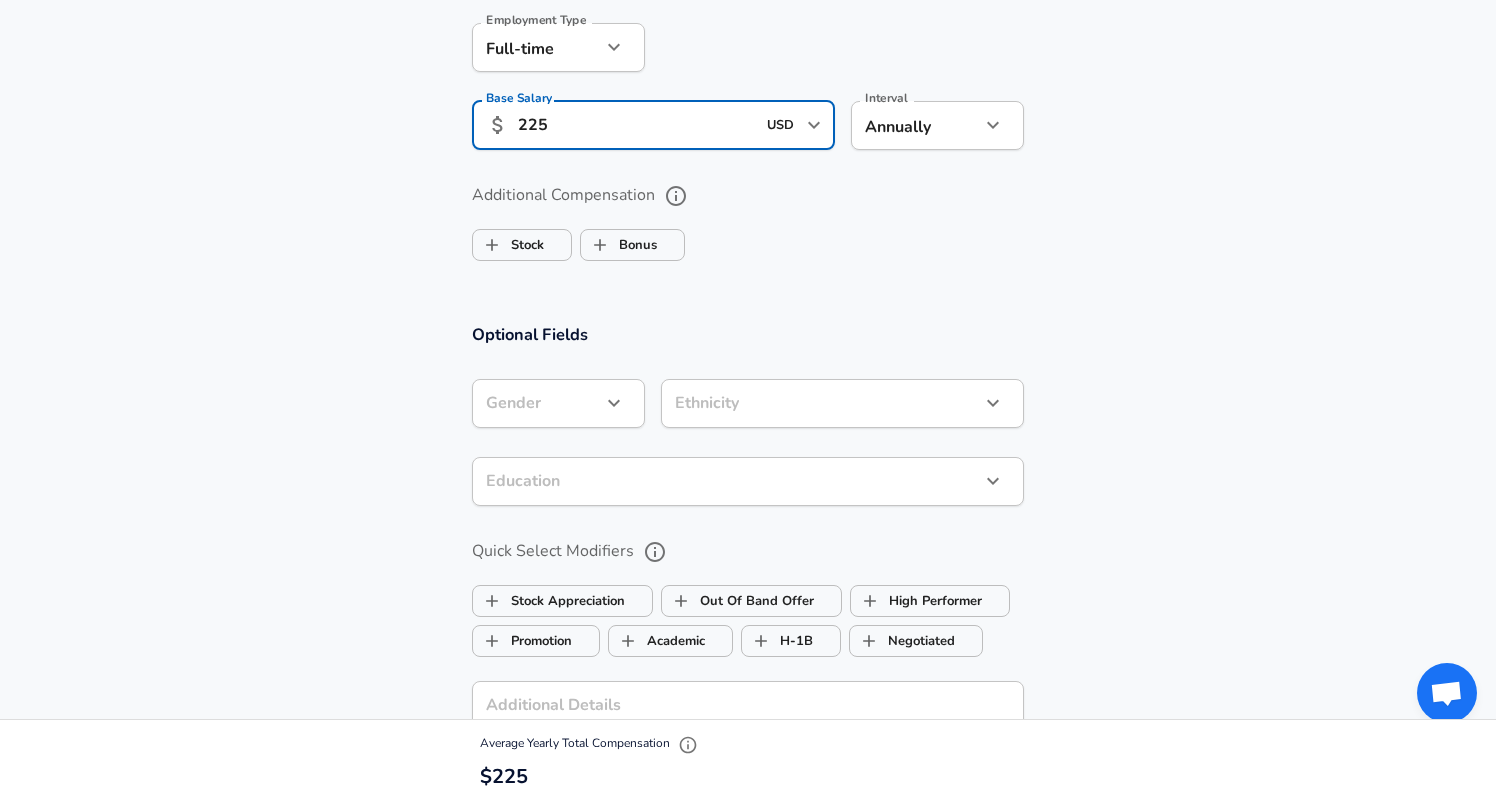 scroll, scrollTop: 1362, scrollLeft: 0, axis: vertical 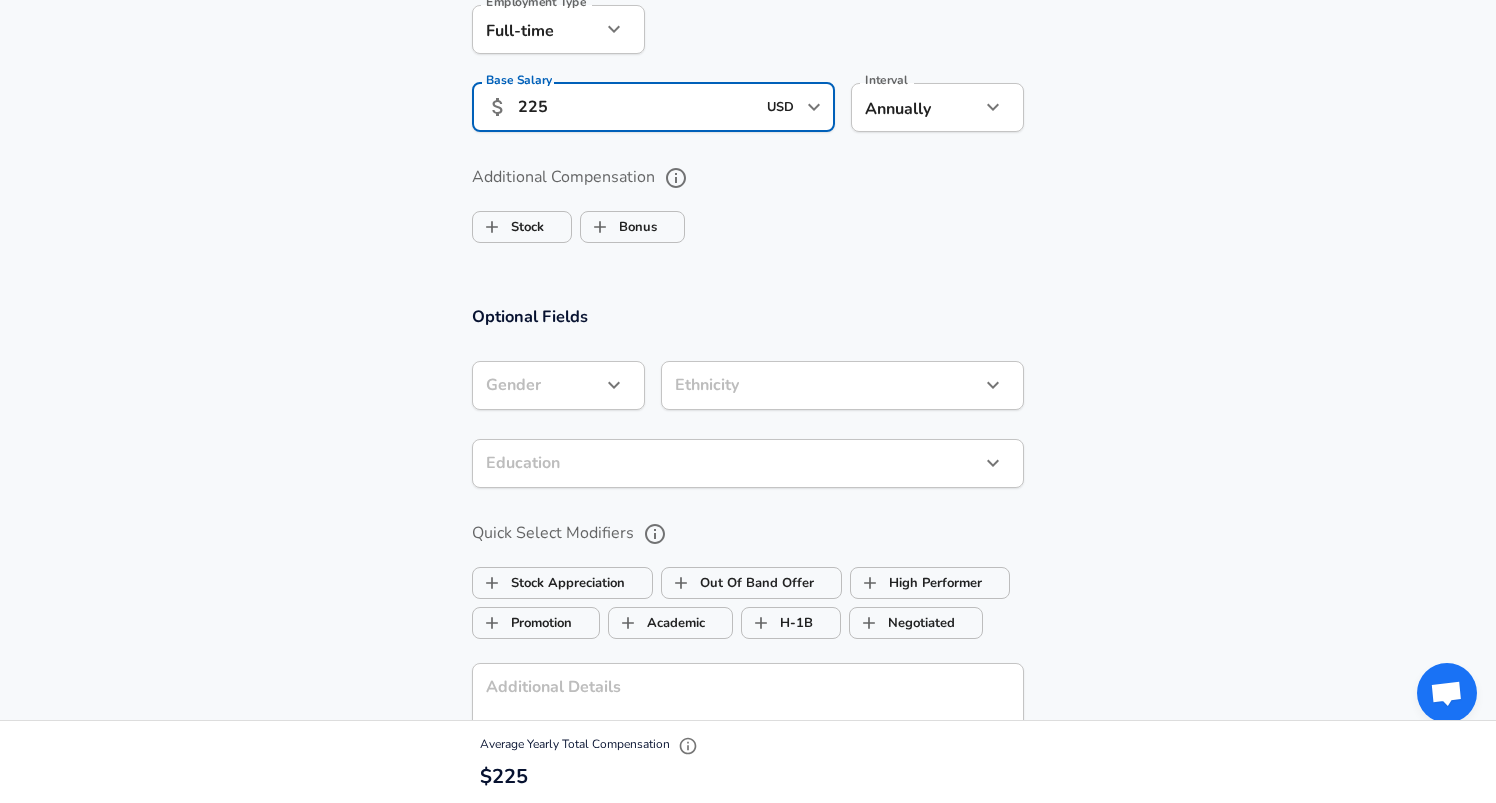 type on "225" 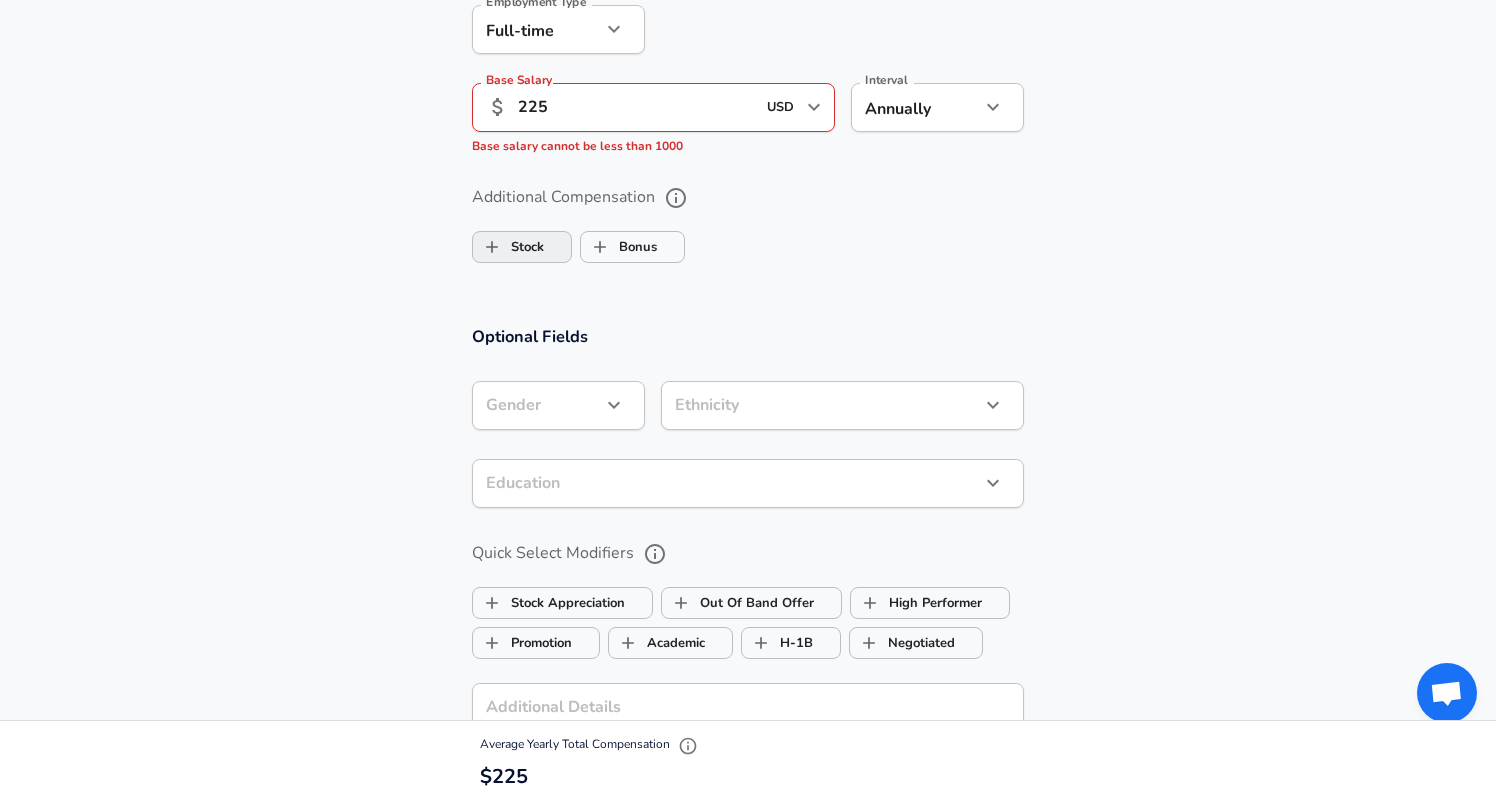 click on "Stock" at bounding box center [508, 247] 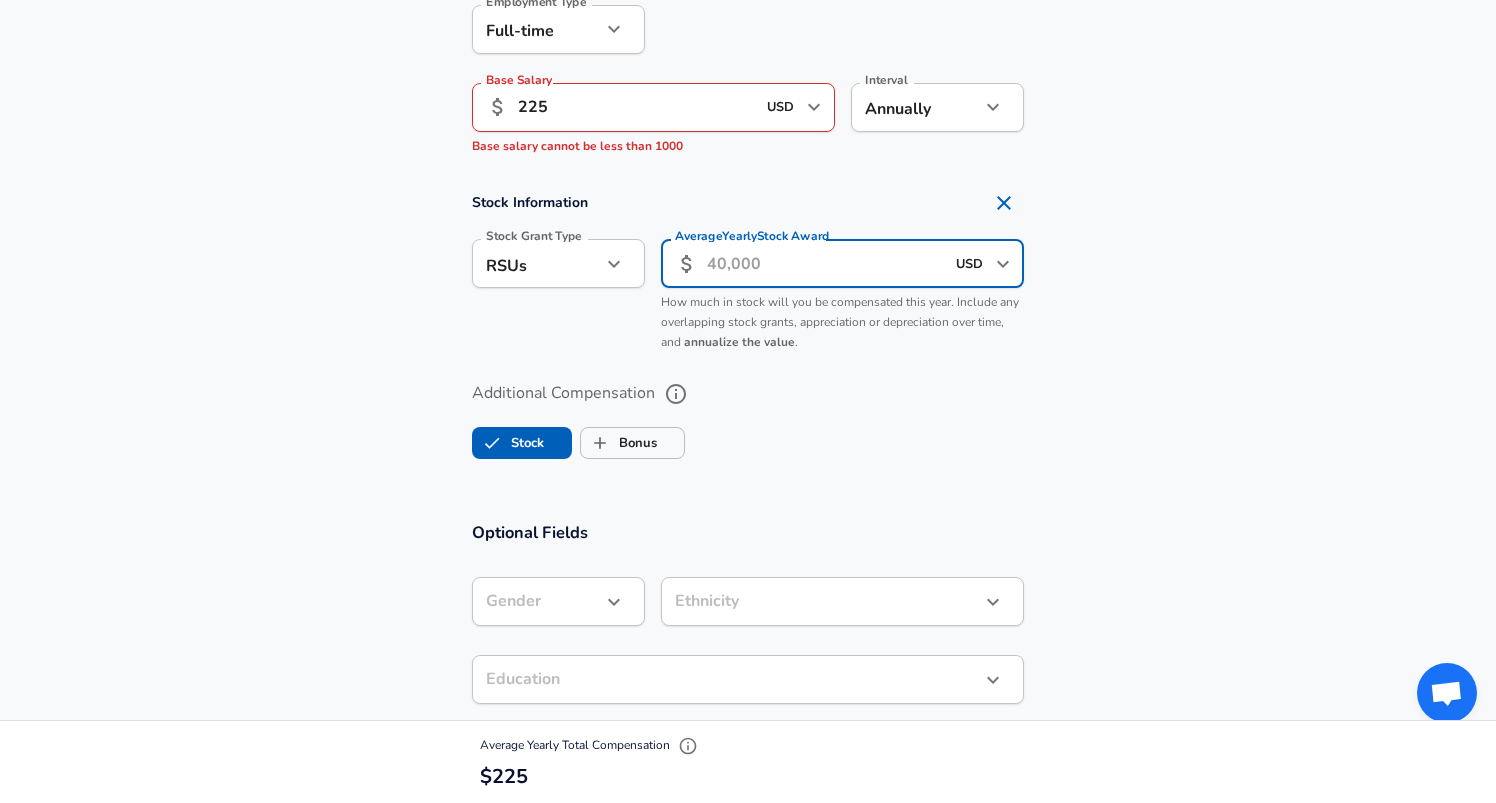 click on "Average  Yearly  Stock Award" at bounding box center [825, 263] 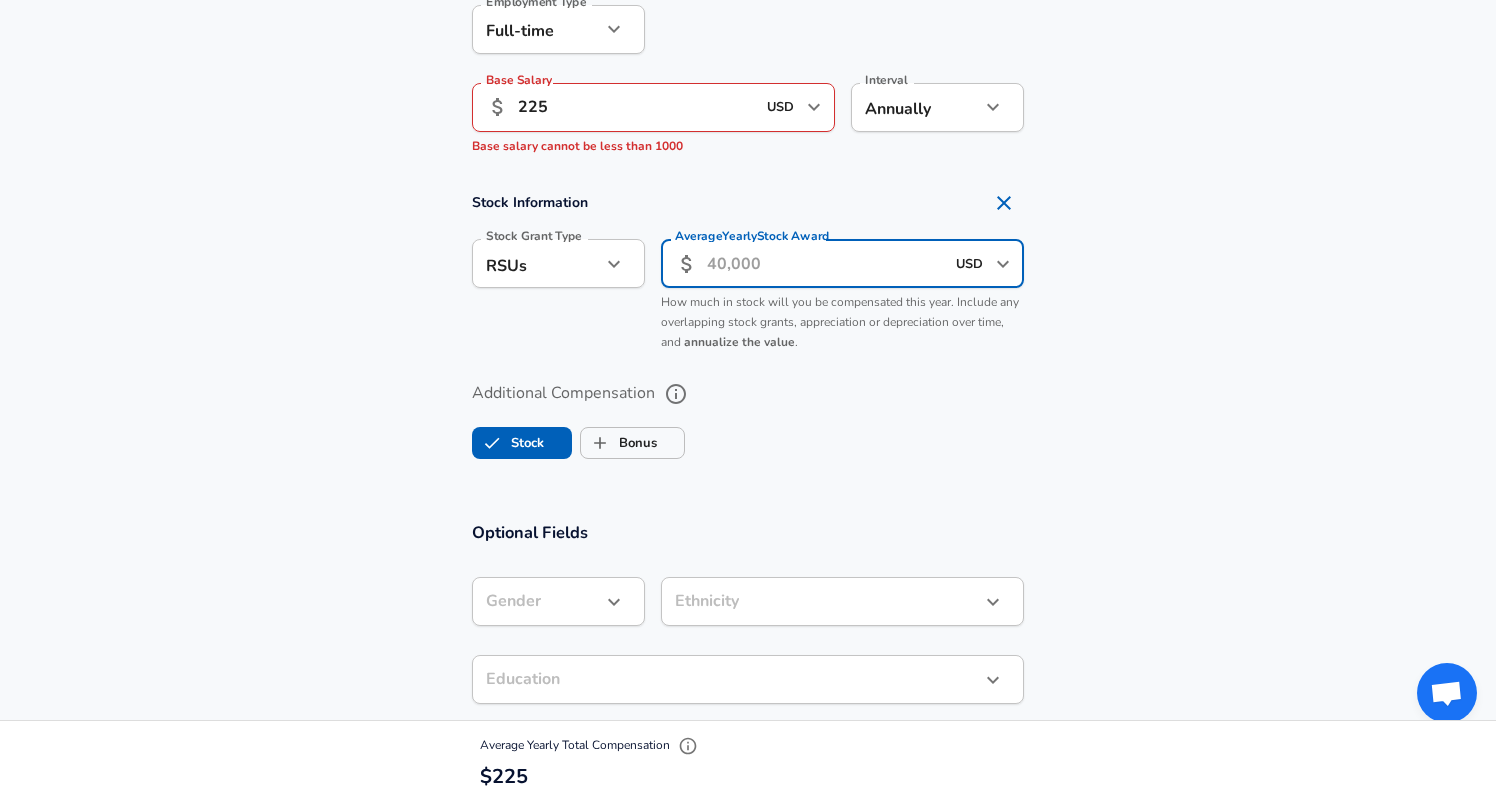 click on "225" at bounding box center (636, 107) 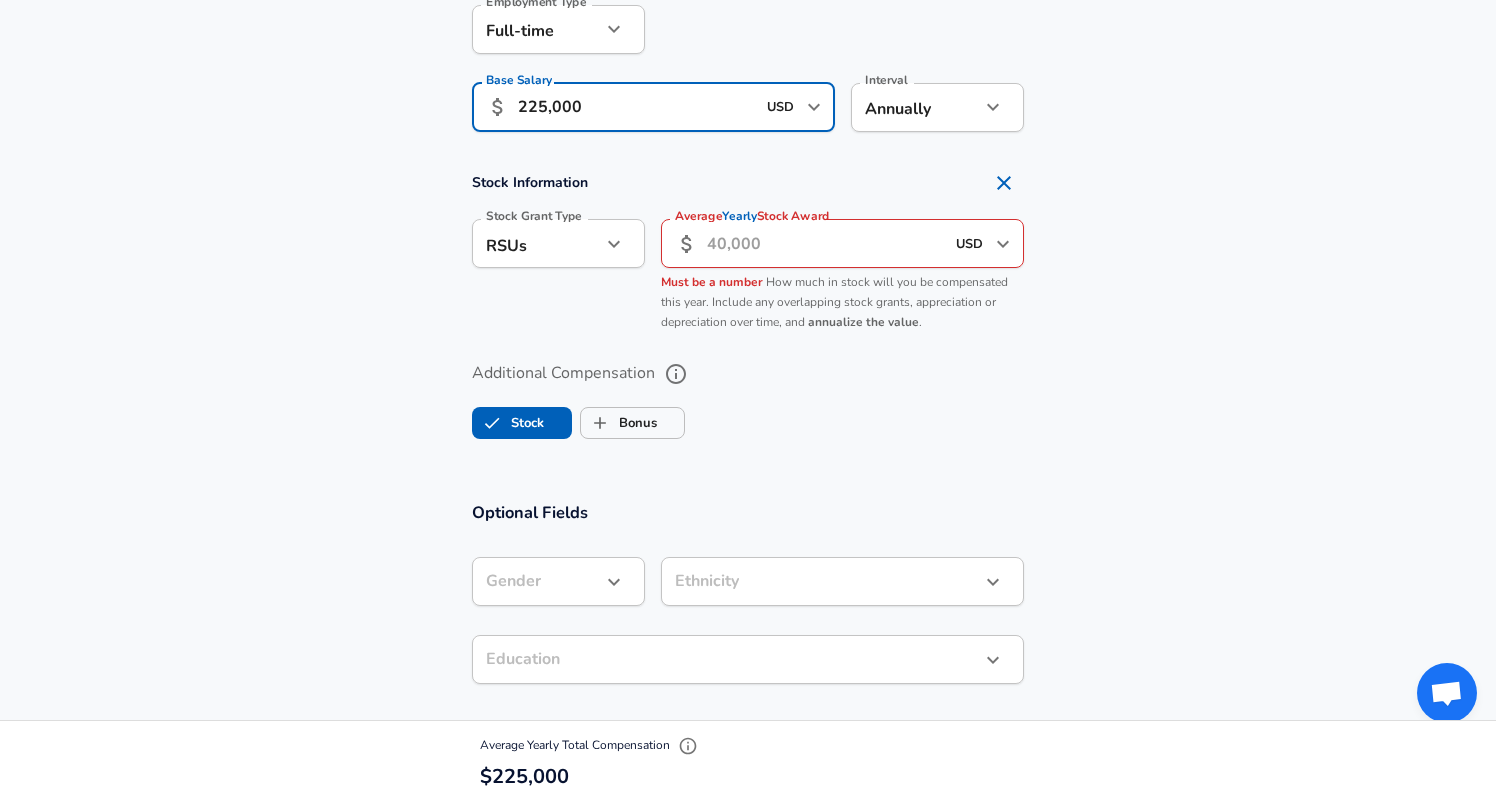 type on "225,000" 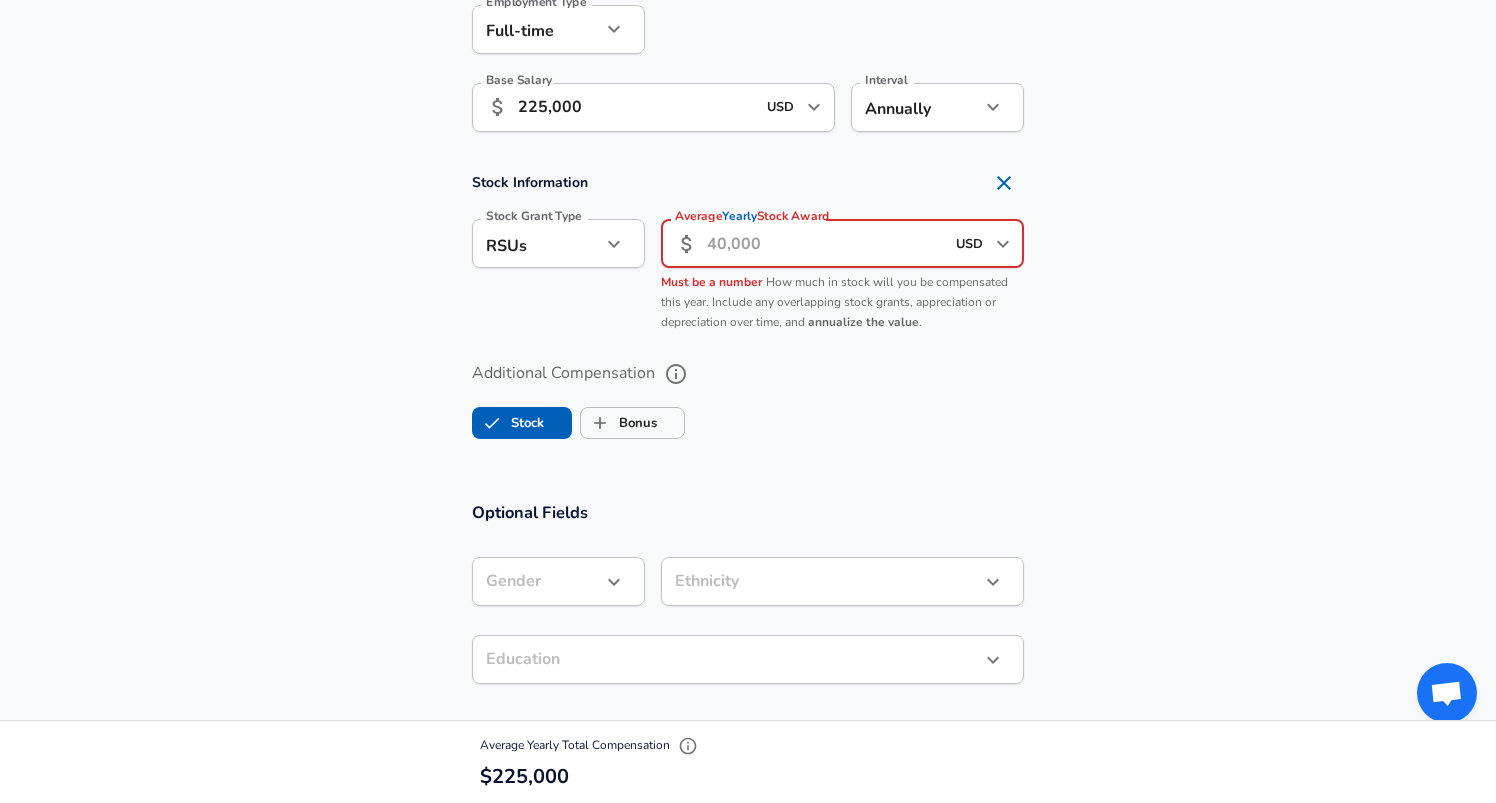 click on "Average  Yearly  Stock Award" at bounding box center (825, 243) 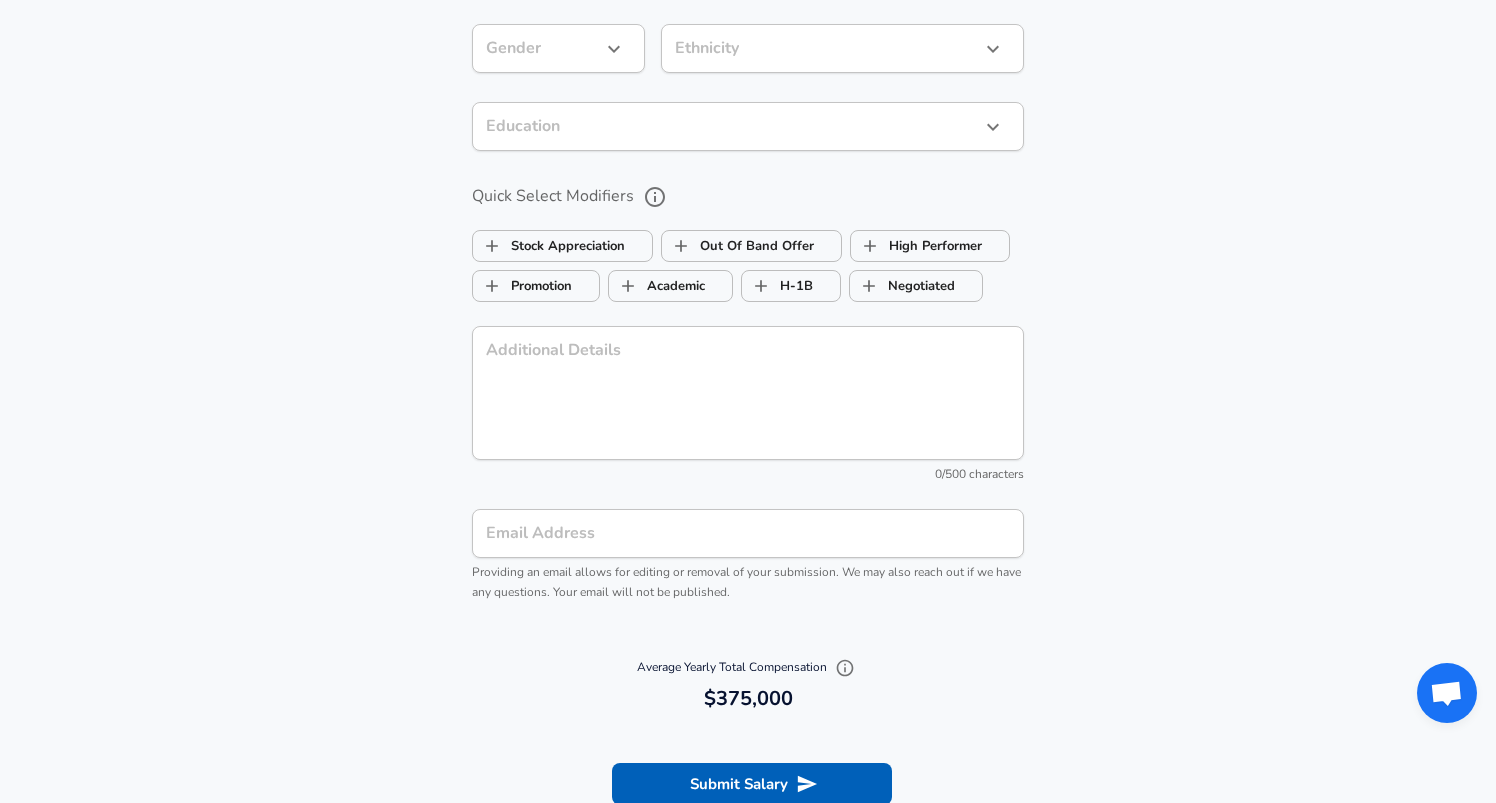 scroll, scrollTop: 1905, scrollLeft: 0, axis: vertical 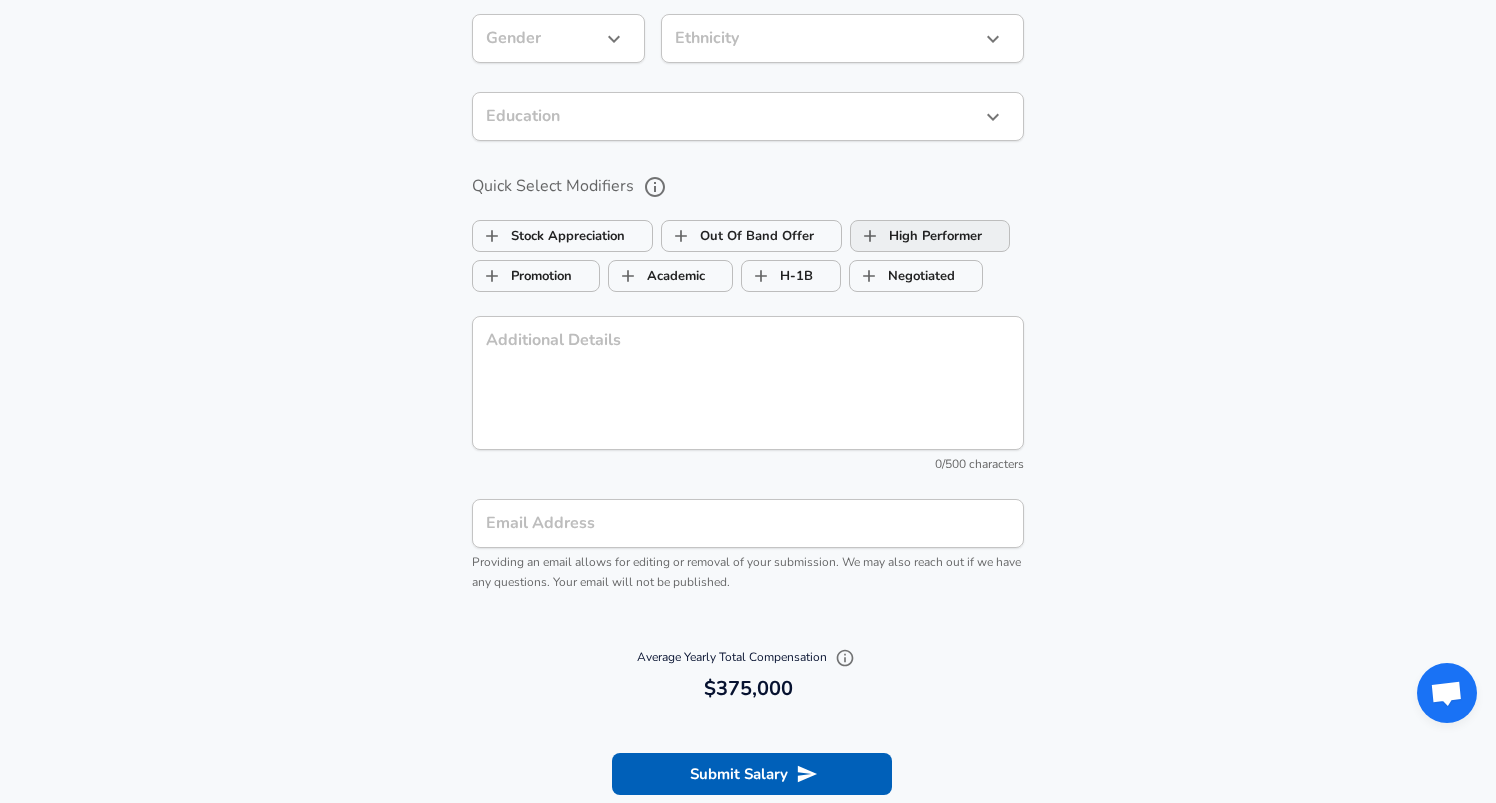 type on "150,000" 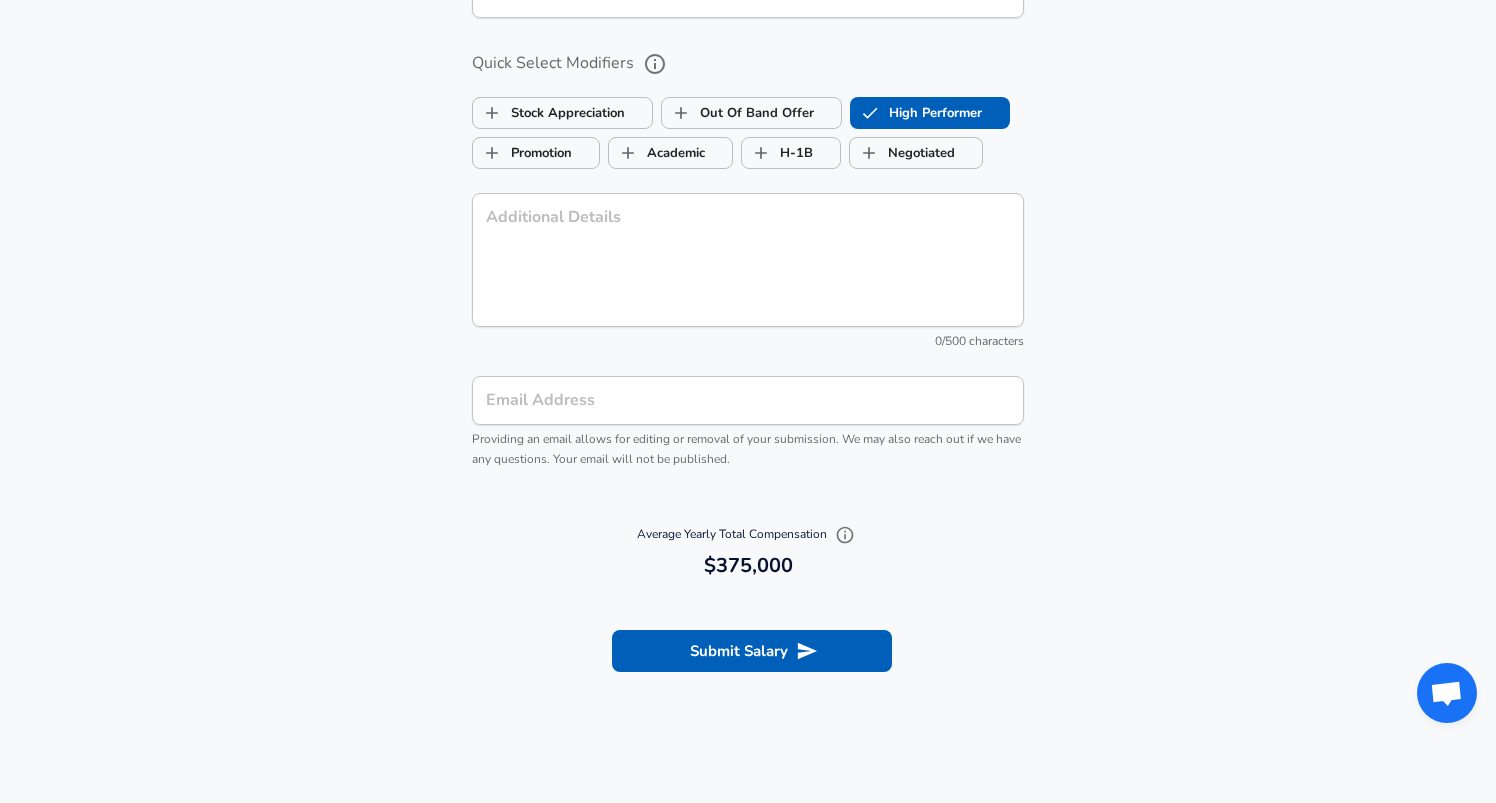 scroll, scrollTop: 2029, scrollLeft: 0, axis: vertical 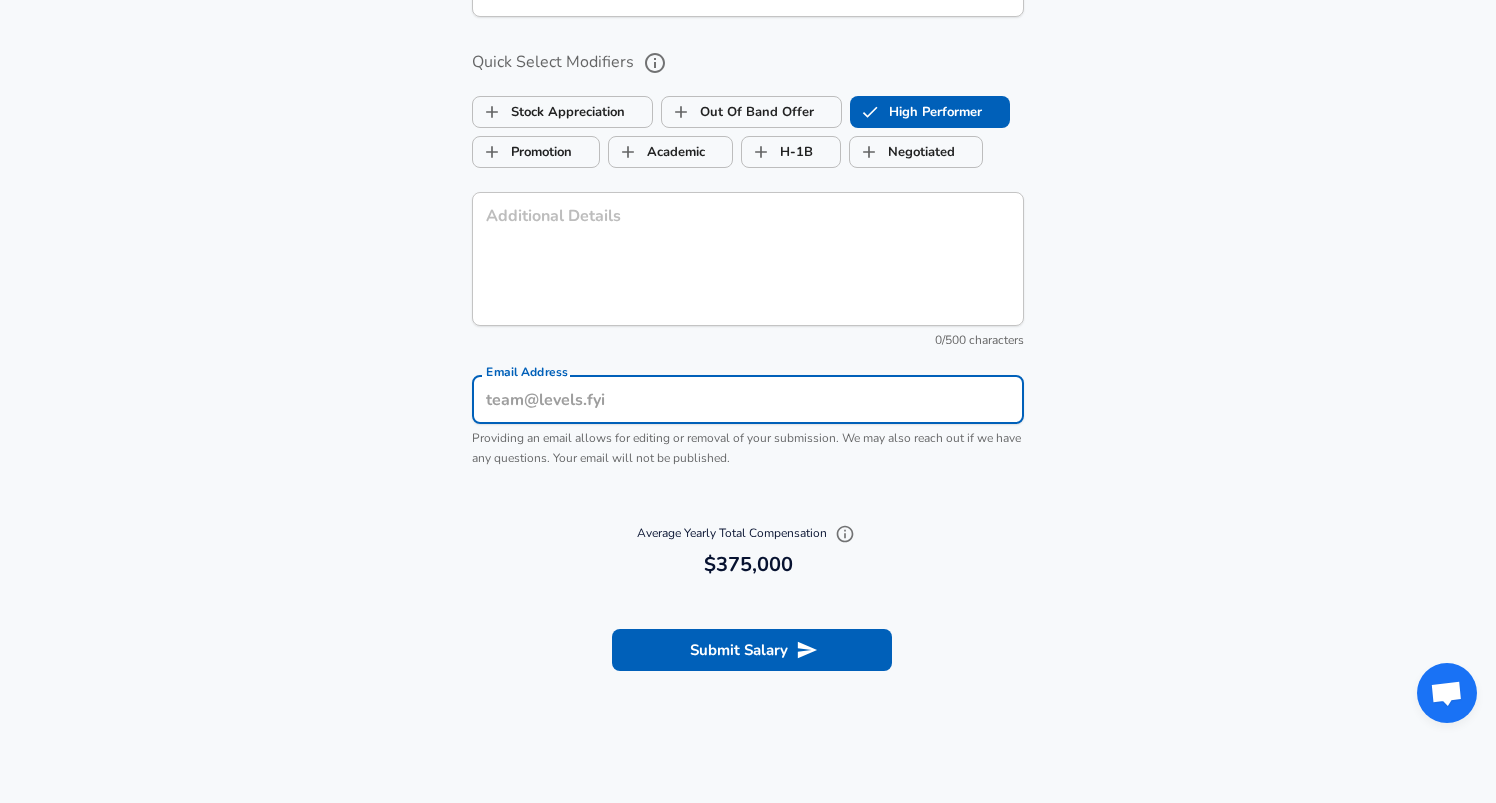 click on "Email Address" at bounding box center [748, 399] 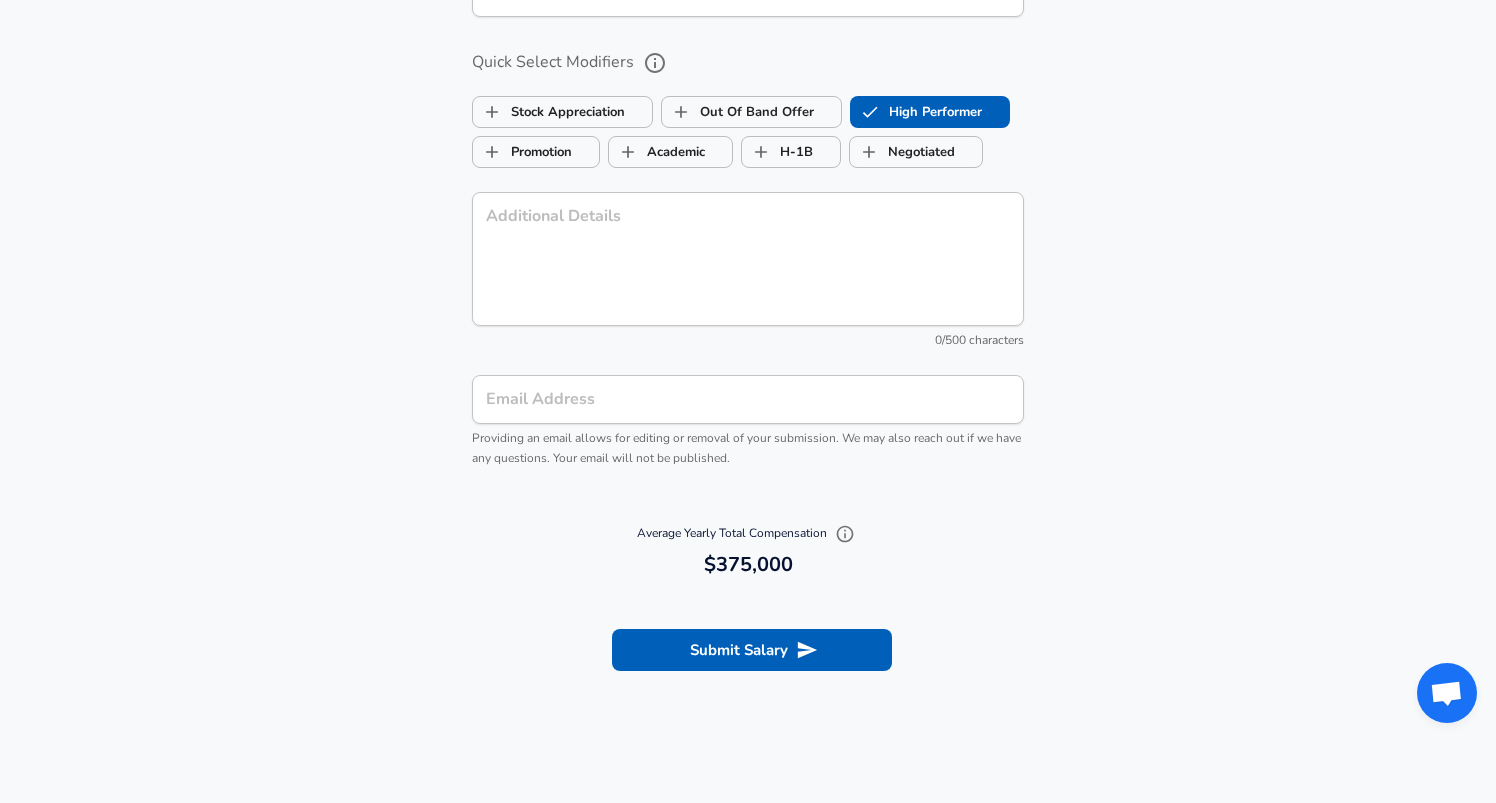 click on "Average Yearly Total Compensation   375,000 $375,000" at bounding box center (748, 550) 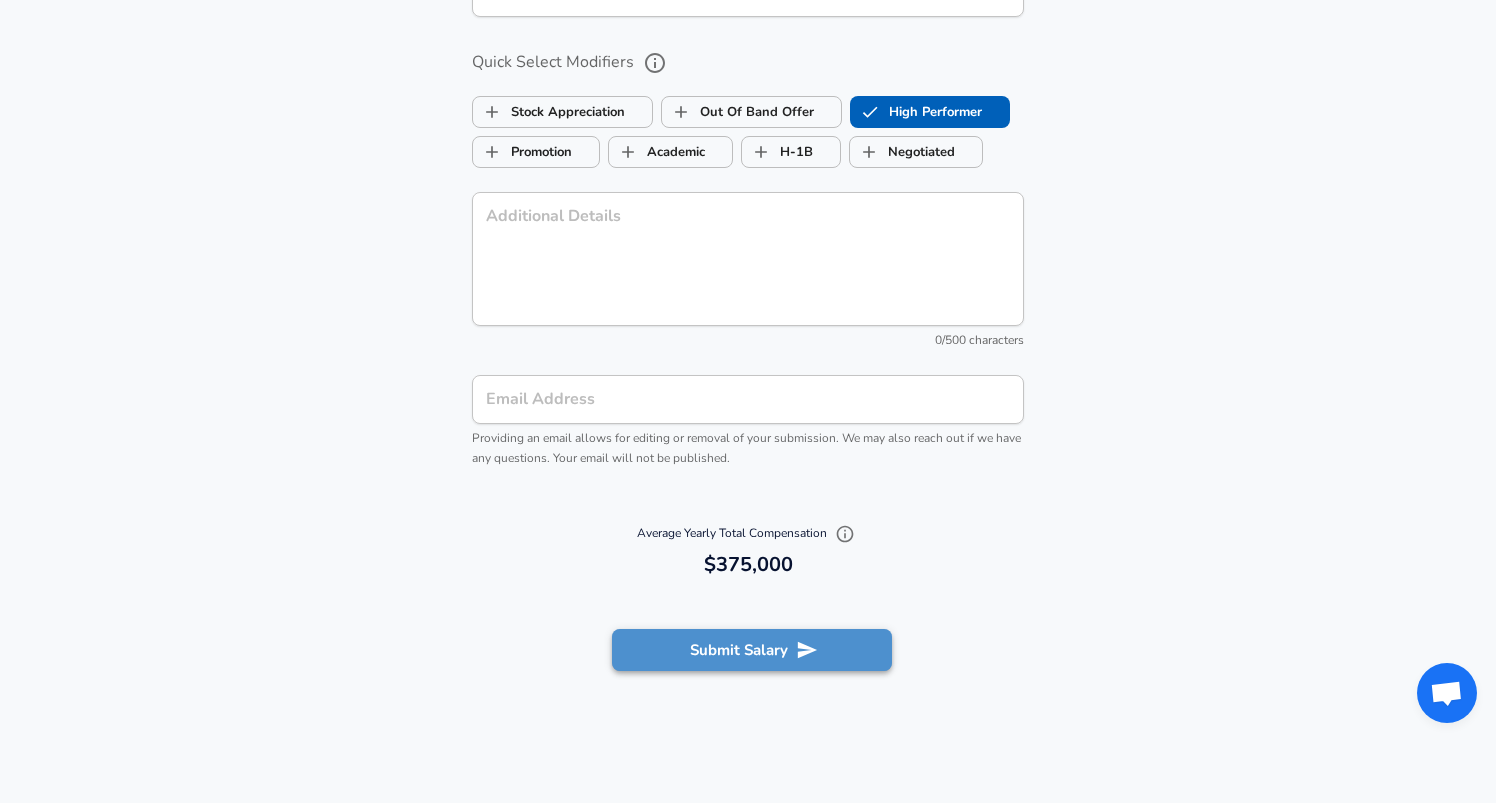 click on "Submit Salary" at bounding box center [752, 650] 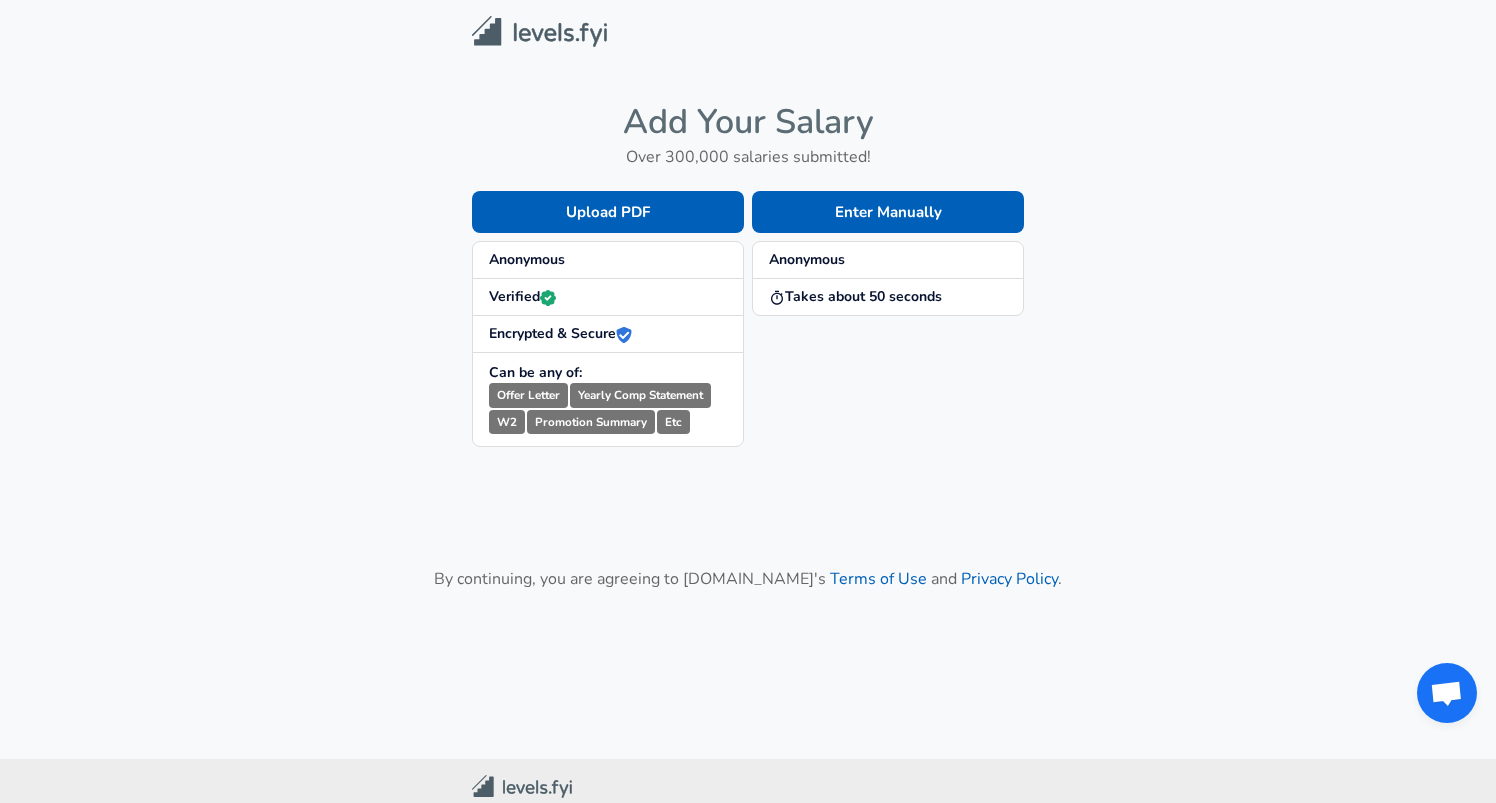 scroll, scrollTop: 56, scrollLeft: 0, axis: vertical 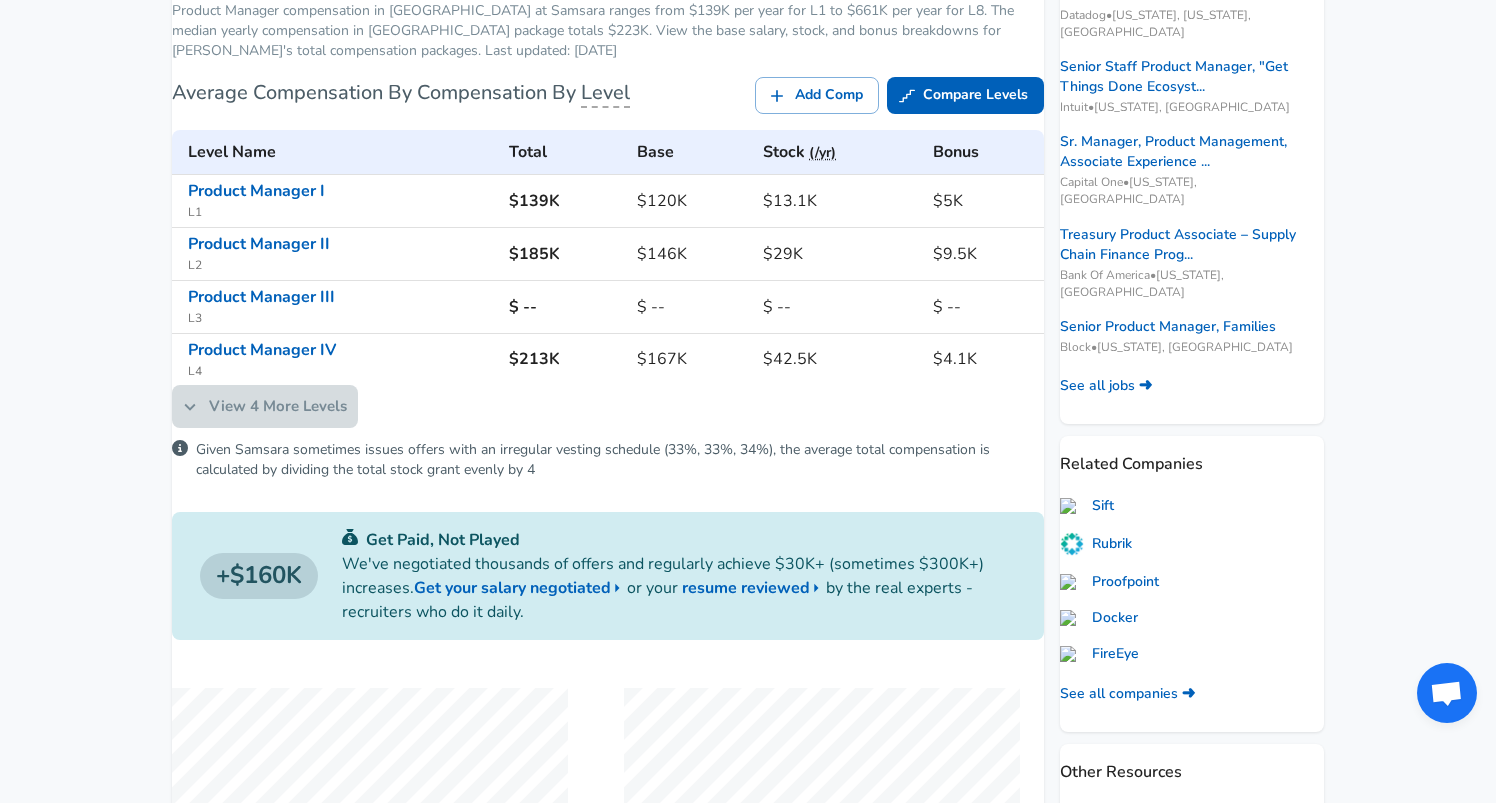 click on "View   4   More Levels" at bounding box center (265, 406) 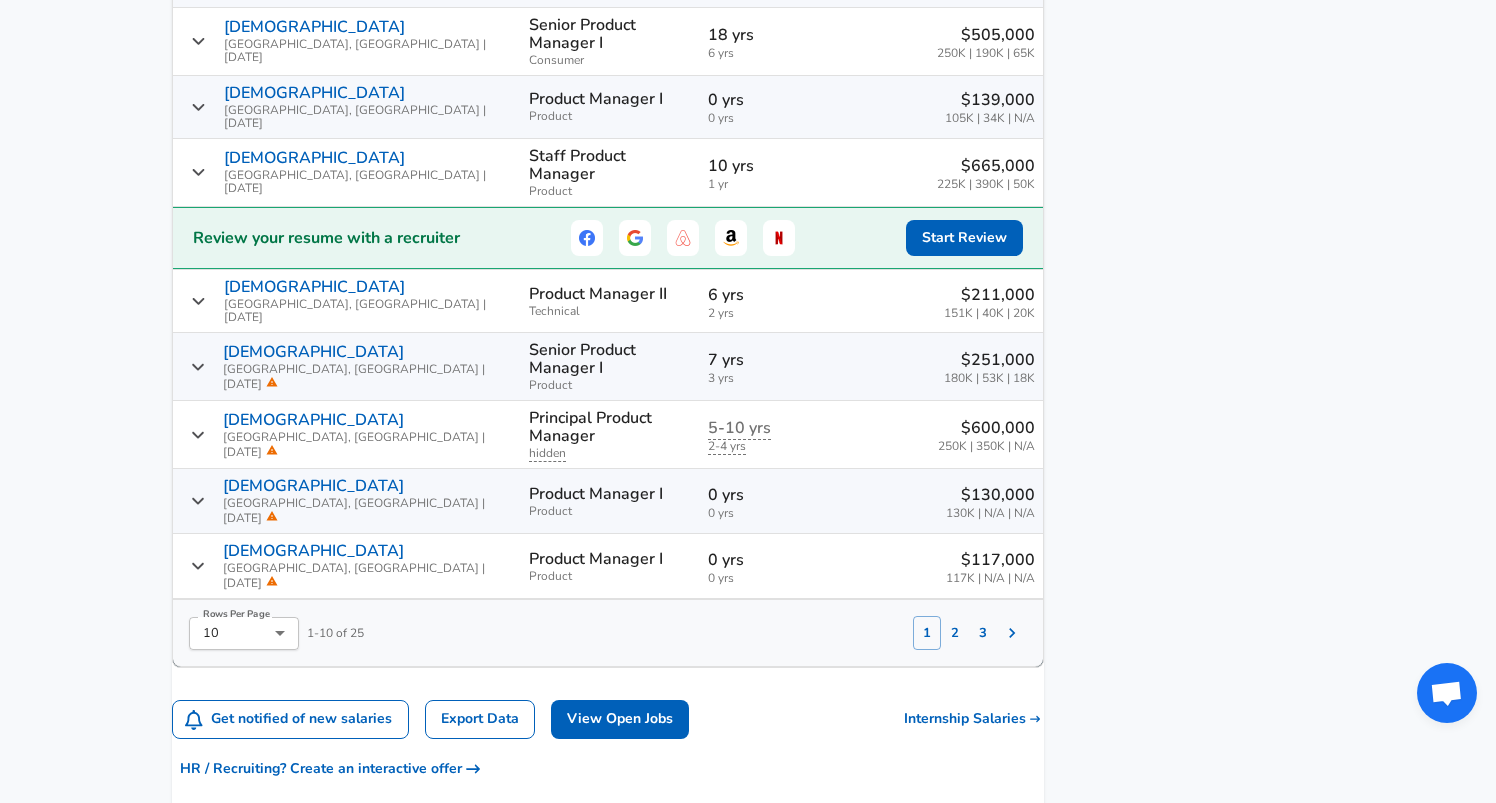 scroll, scrollTop: 1828, scrollLeft: 0, axis: vertical 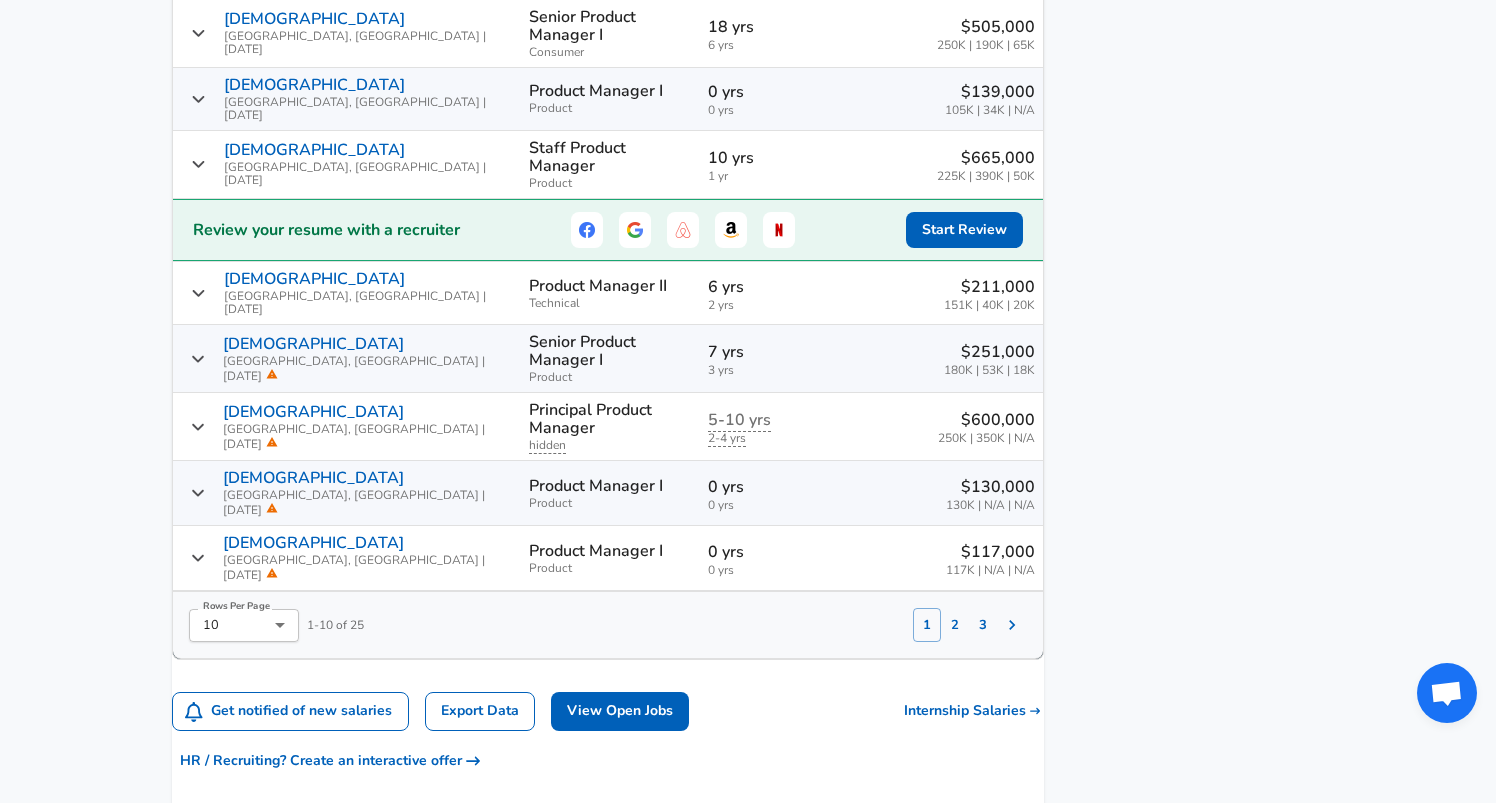 click on "2" at bounding box center (955, 625) 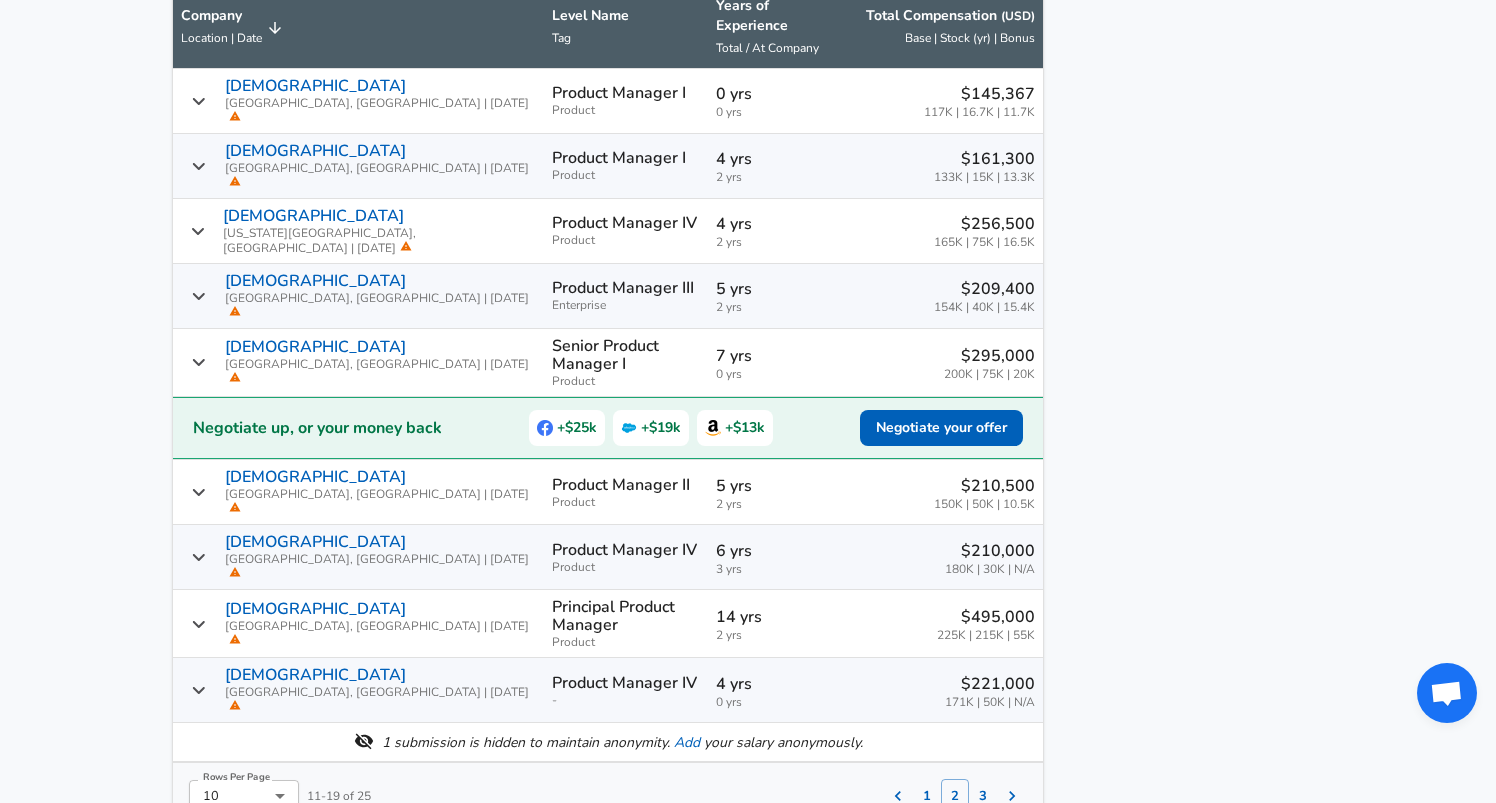 scroll, scrollTop: 1614, scrollLeft: 0, axis: vertical 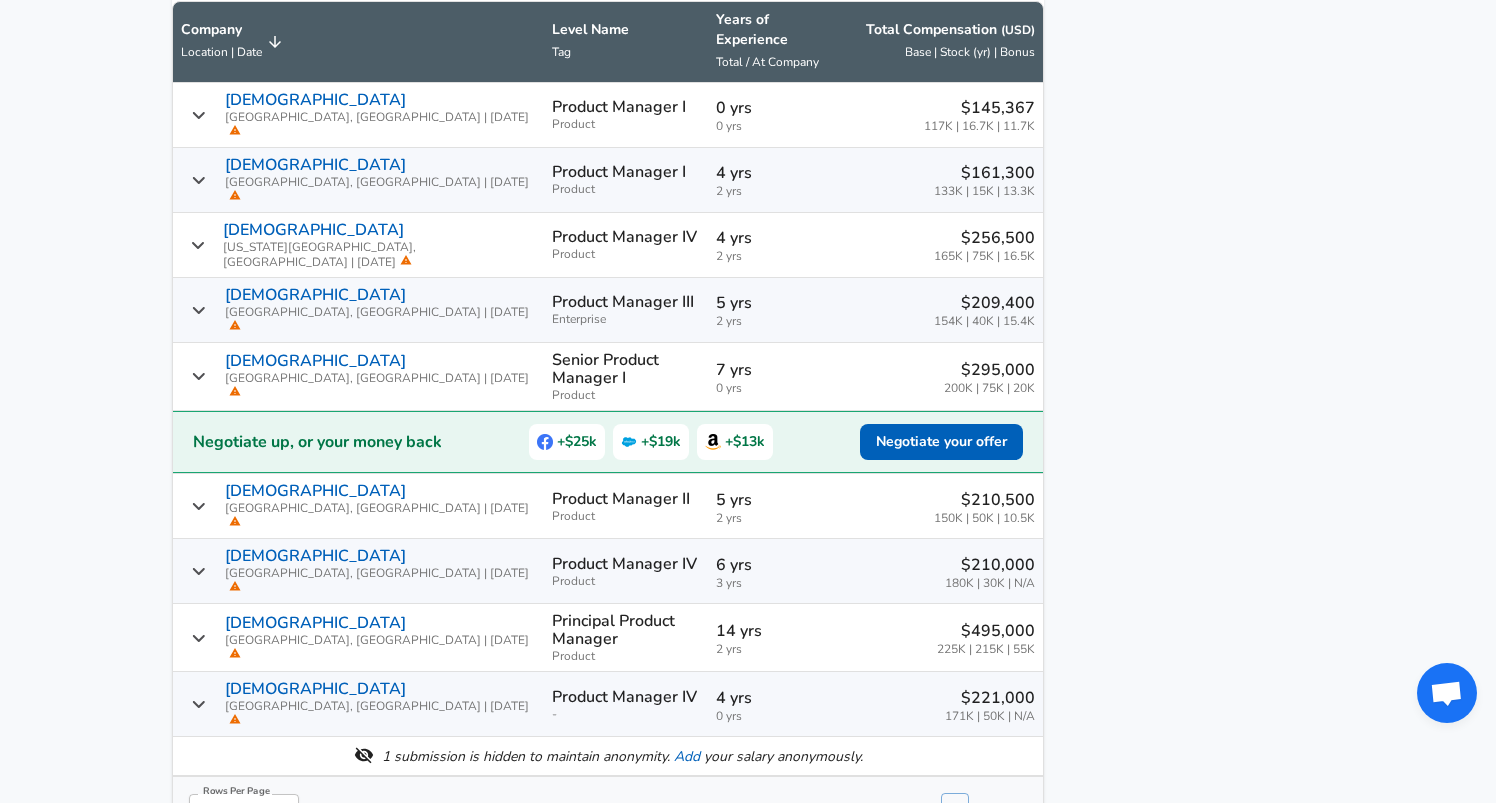 click on "3" at bounding box center (983, 810) 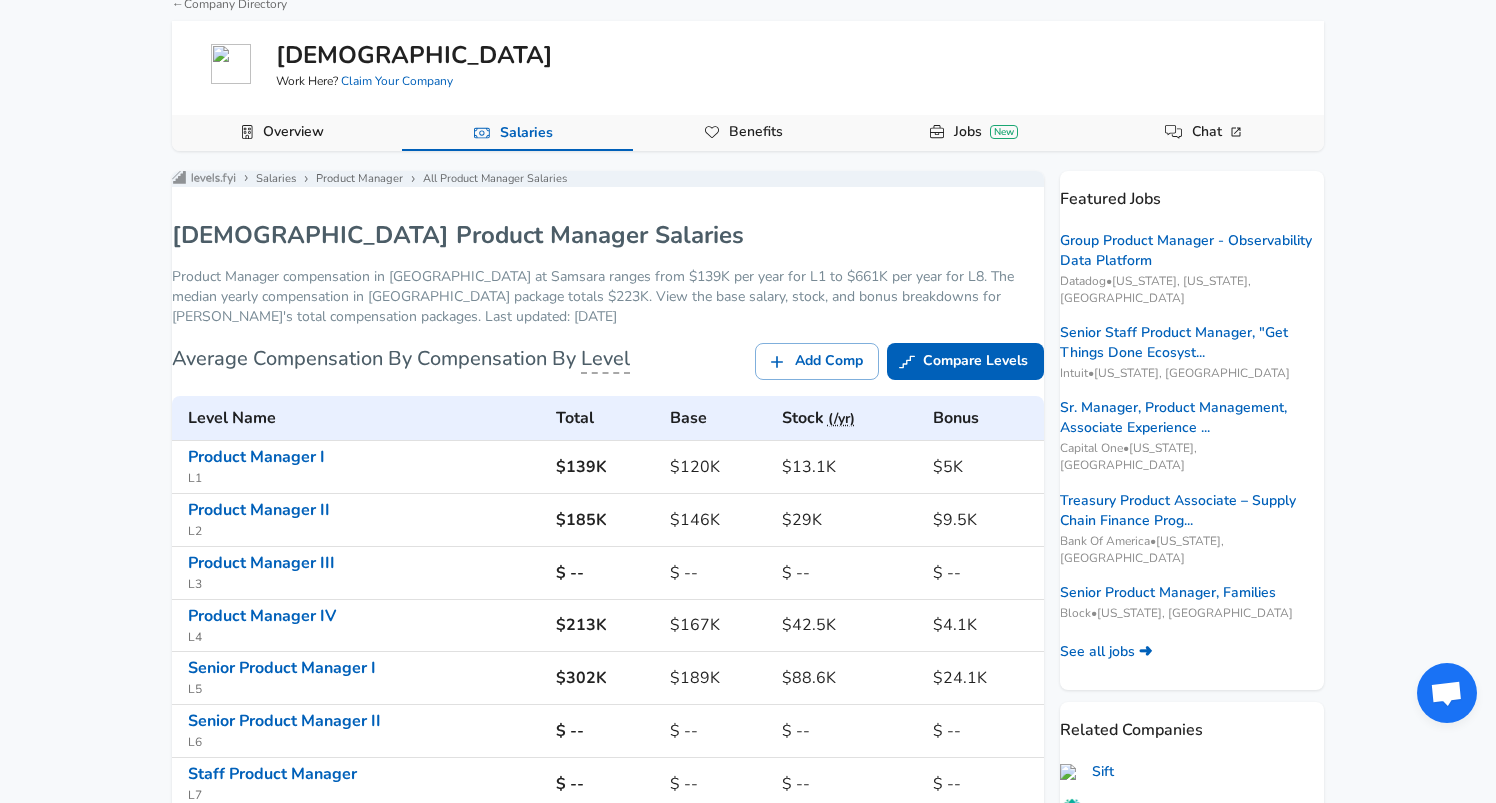 scroll, scrollTop: 0, scrollLeft: 0, axis: both 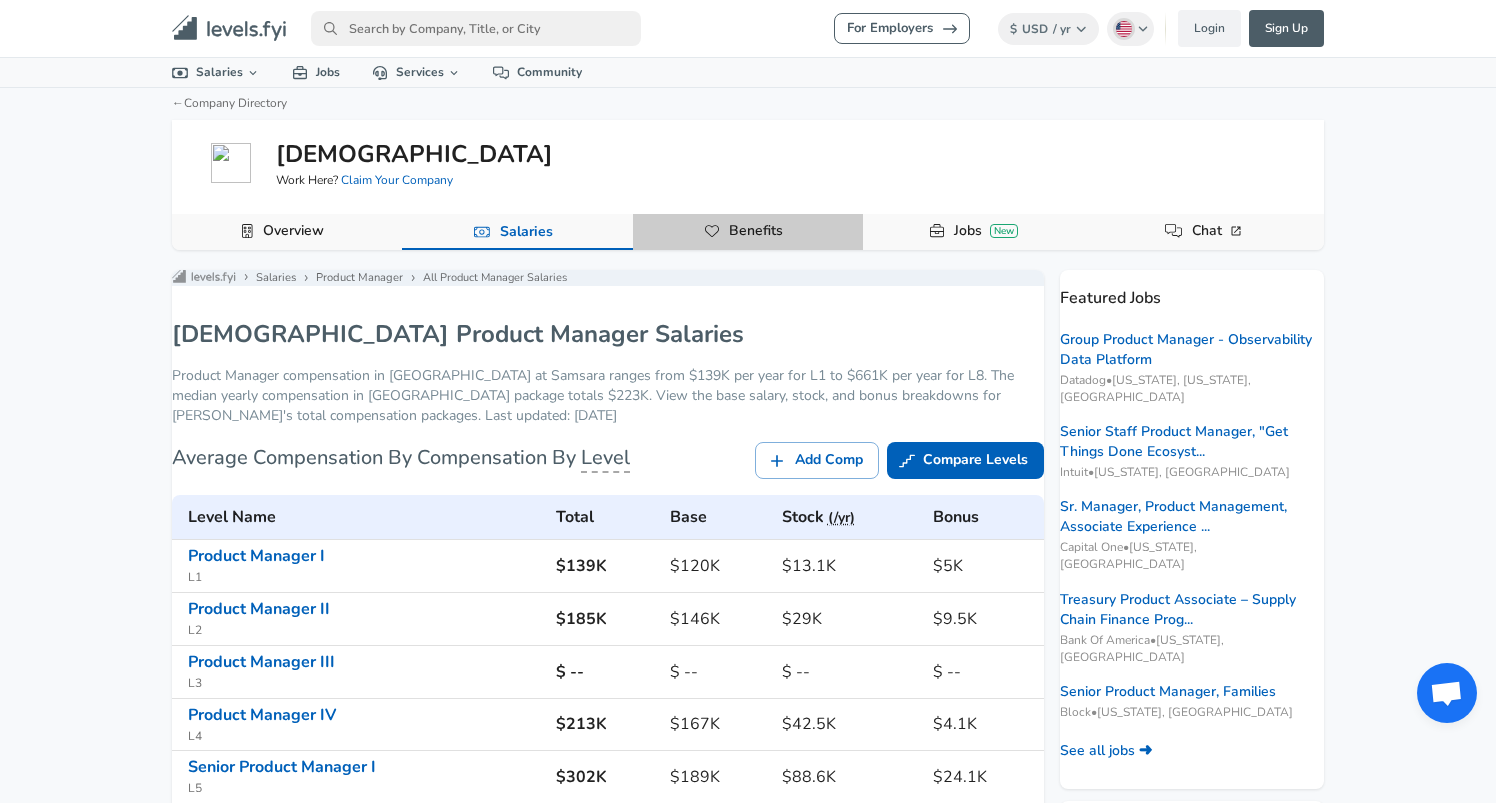 click on "Benefits" at bounding box center [756, 231] 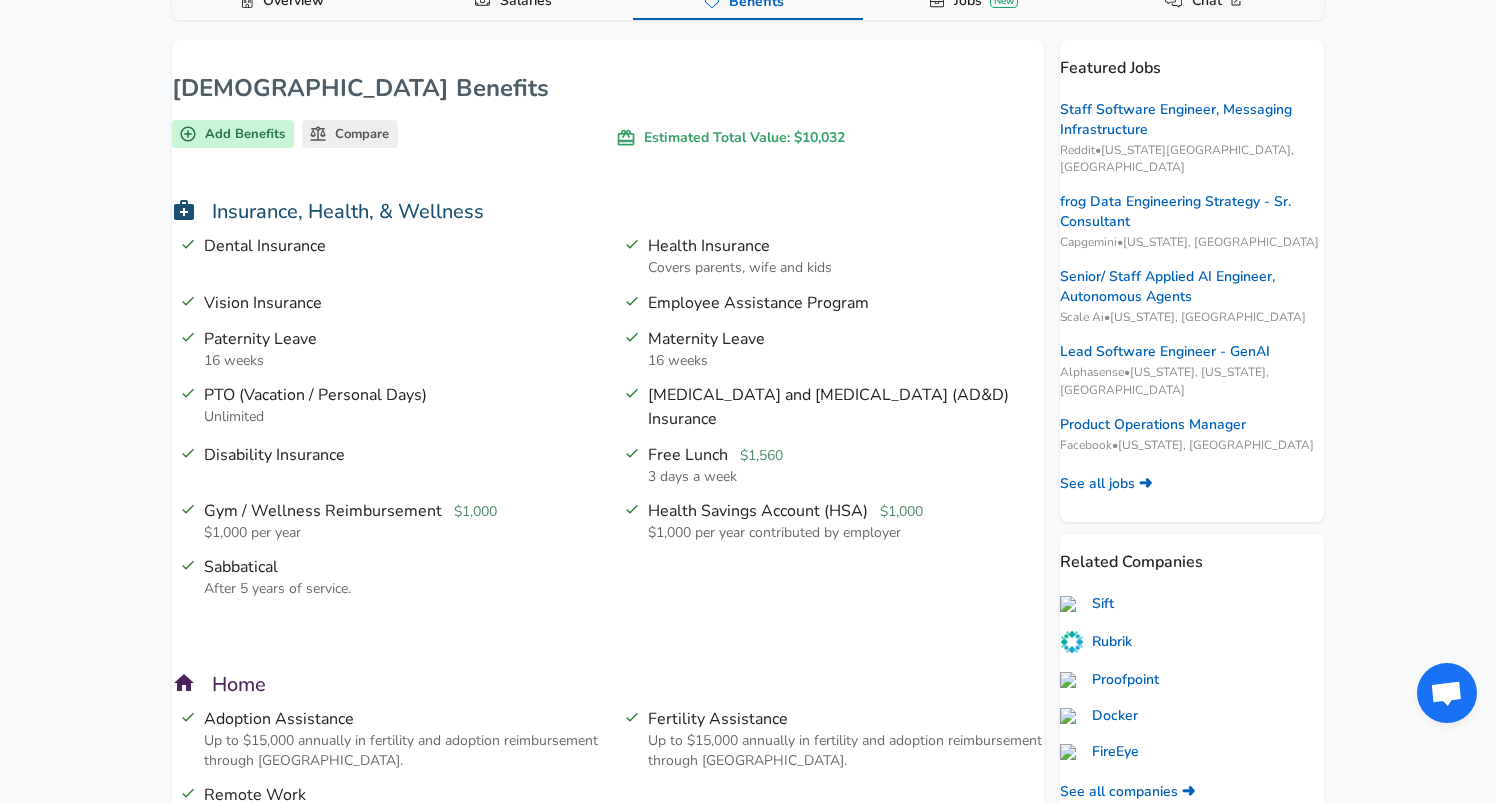 scroll, scrollTop: 0, scrollLeft: 0, axis: both 